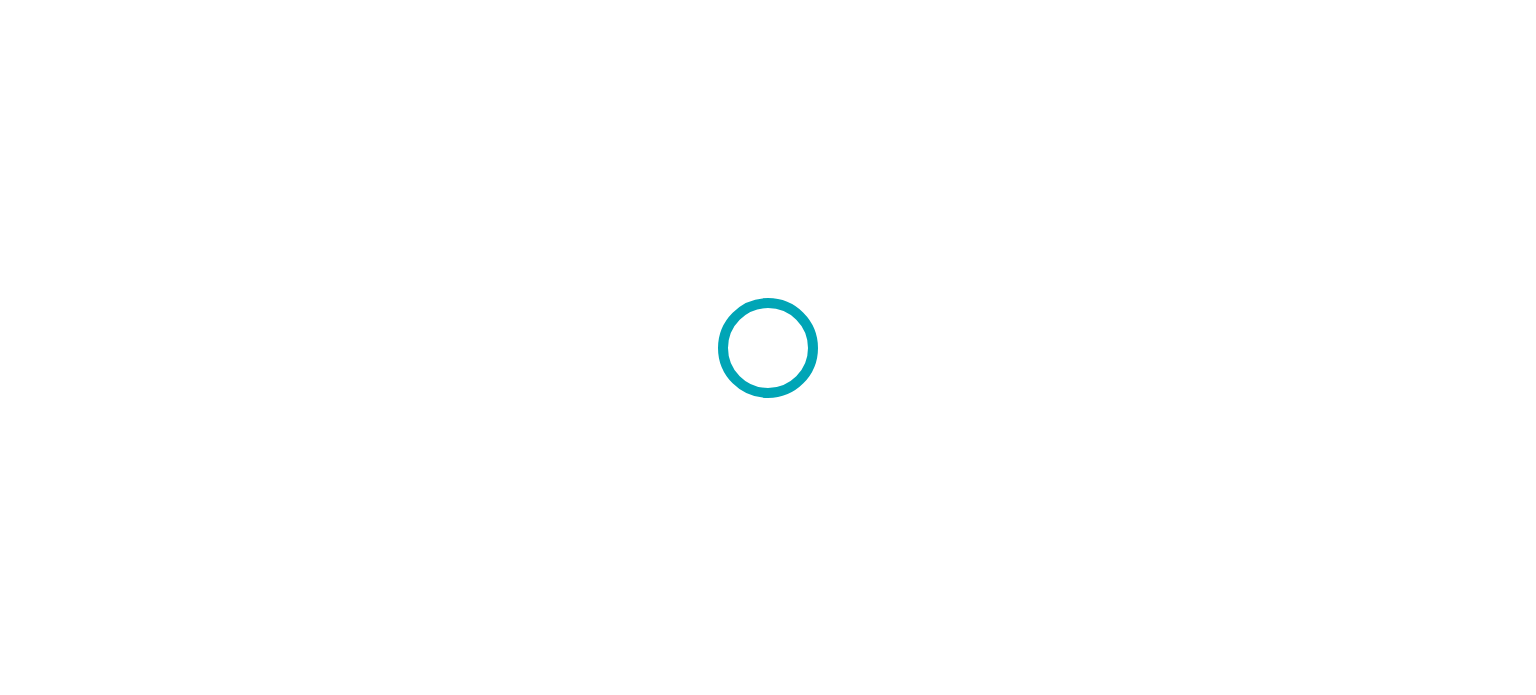 scroll, scrollTop: 0, scrollLeft: 0, axis: both 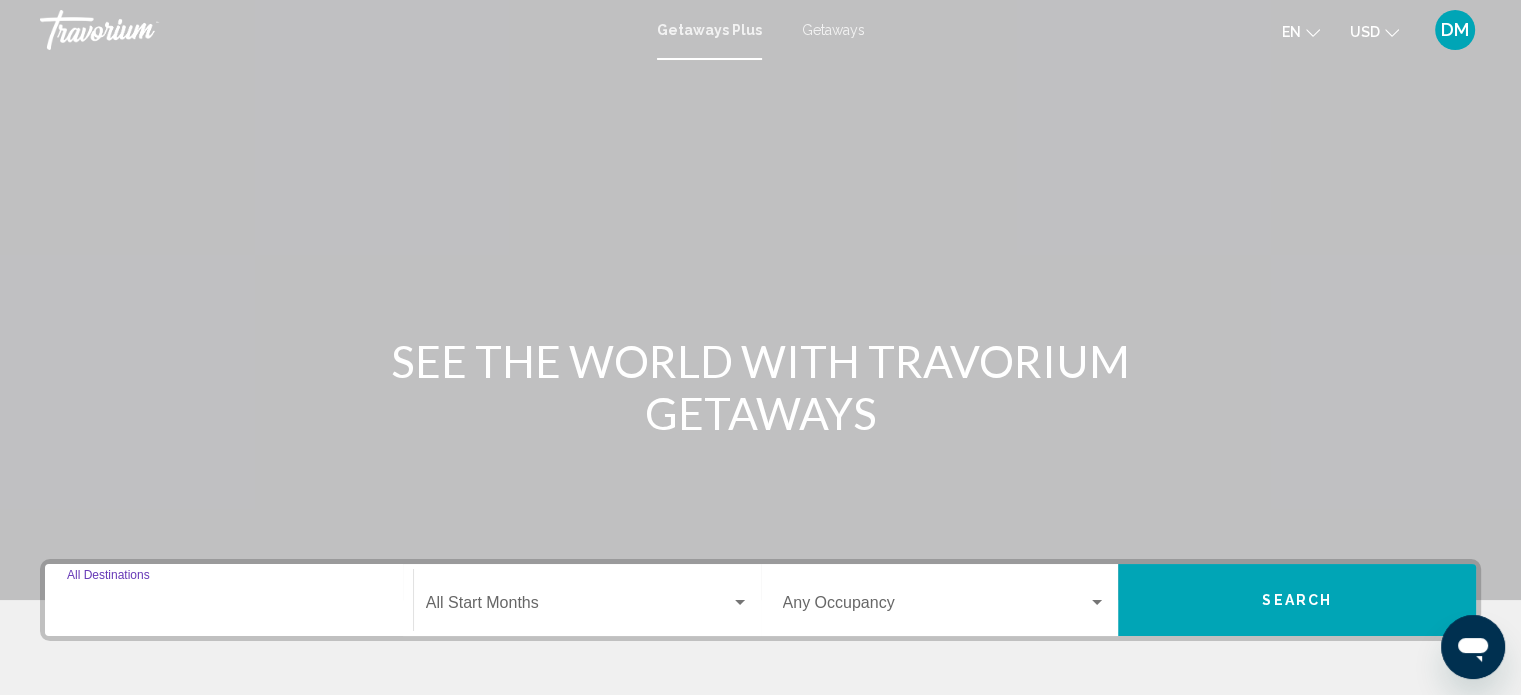 click on "Destination All Destinations" at bounding box center (229, 607) 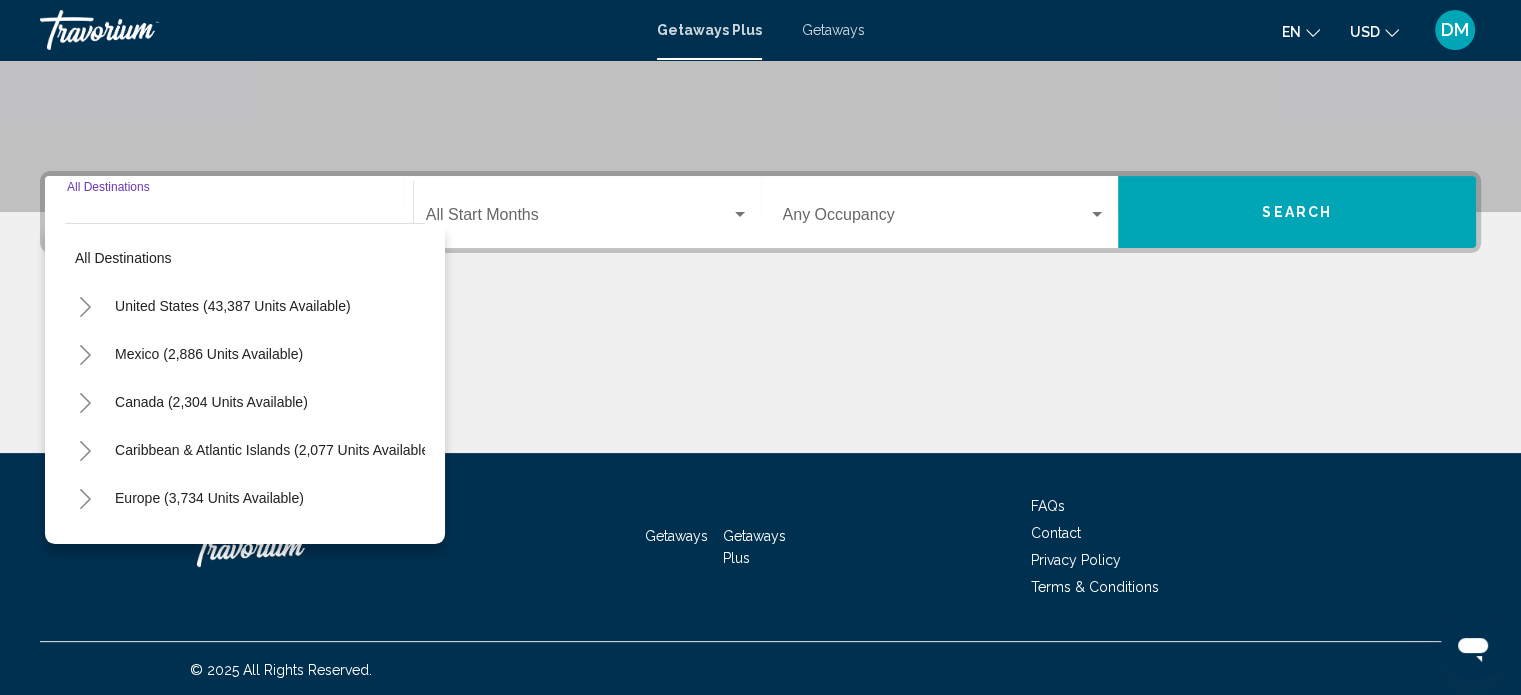 scroll, scrollTop: 390, scrollLeft: 0, axis: vertical 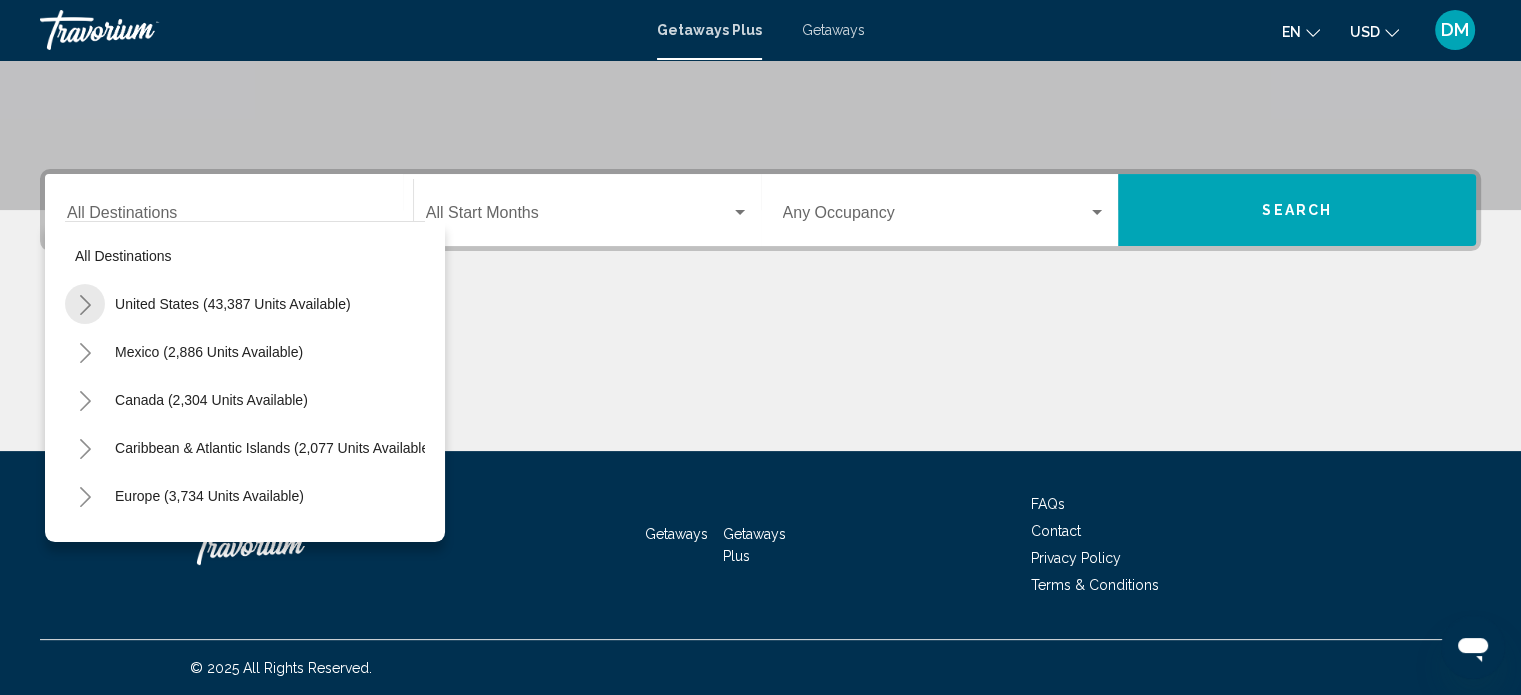 click 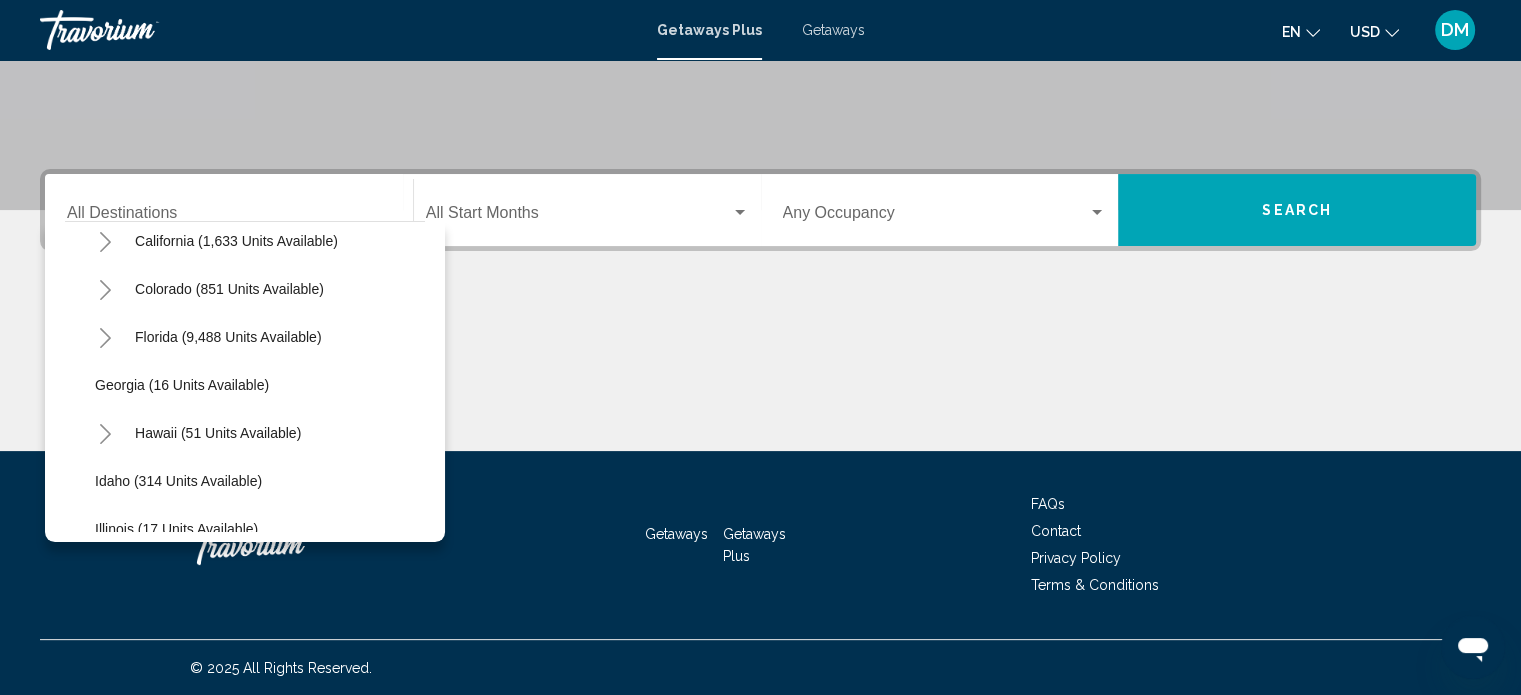 scroll, scrollTop: 208, scrollLeft: 0, axis: vertical 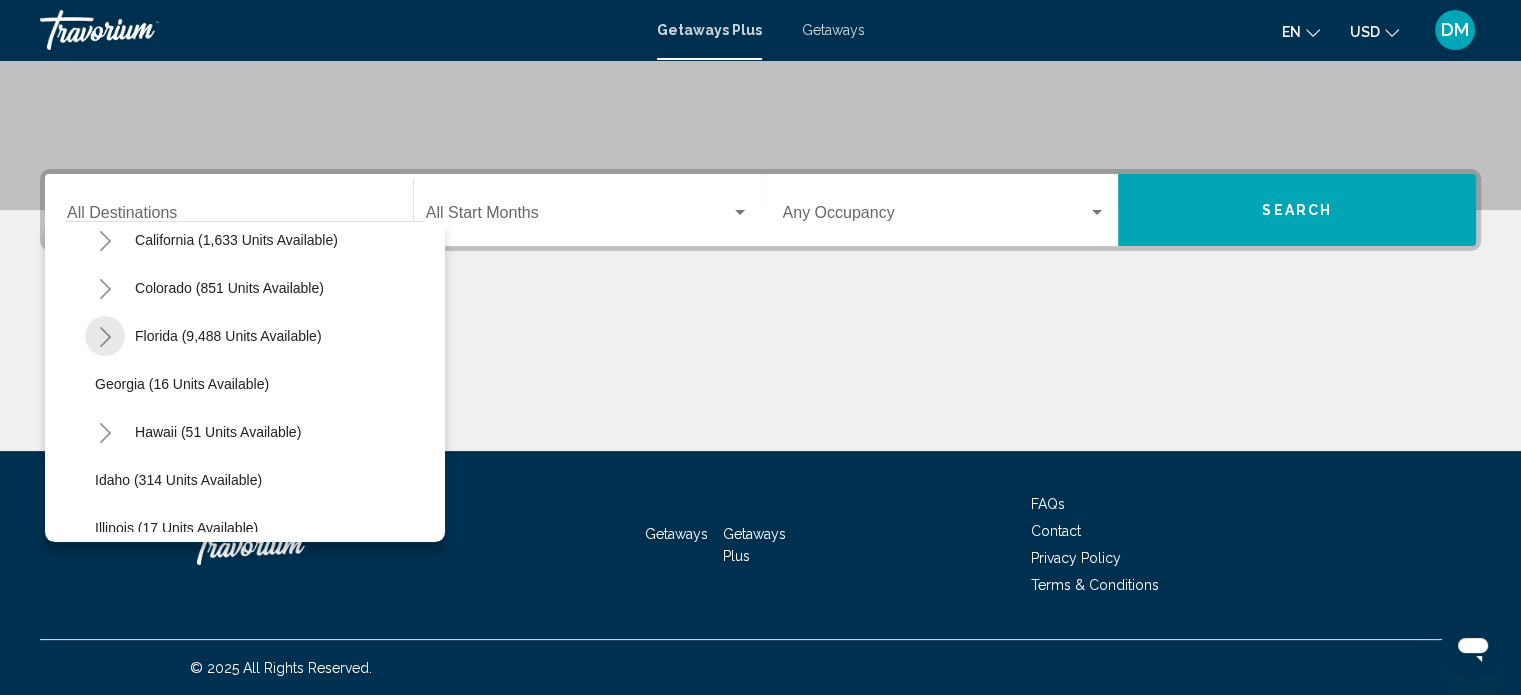 click 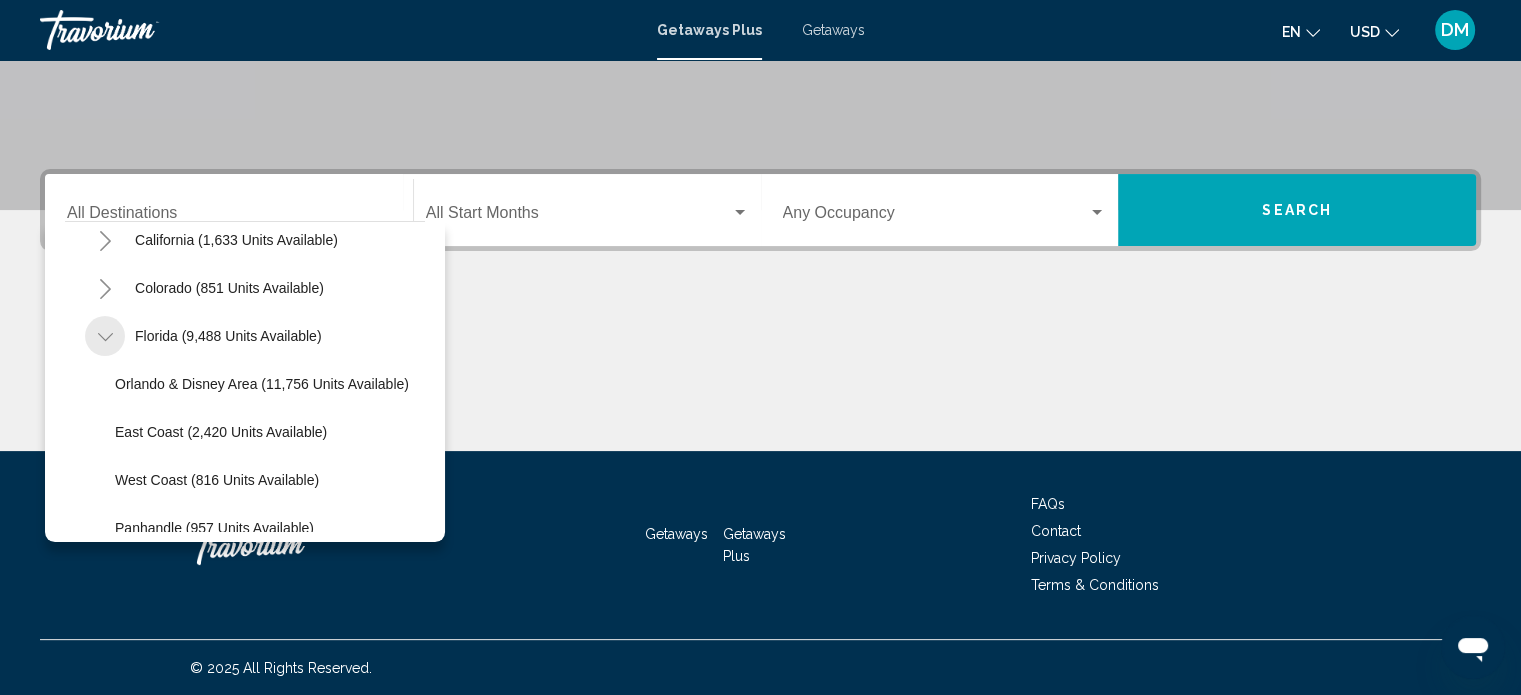 click 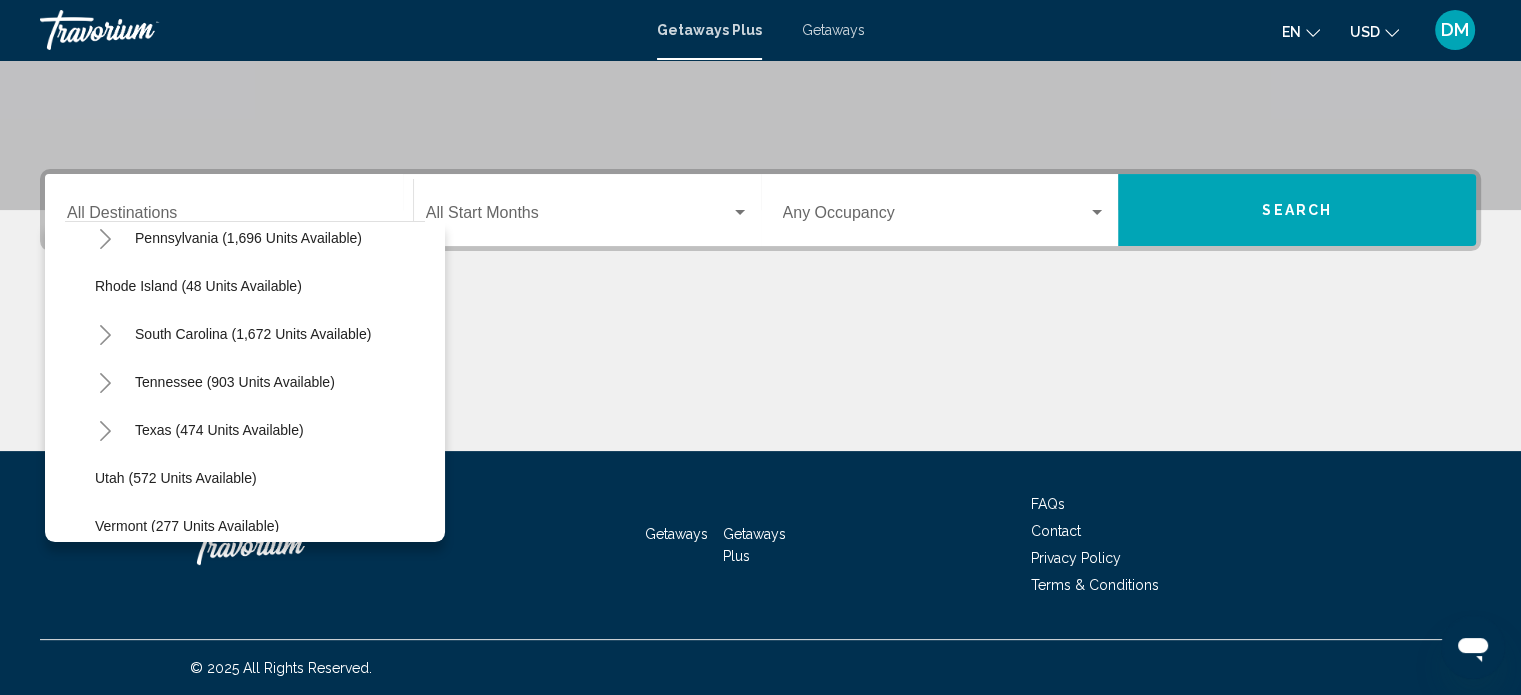 scroll, scrollTop: 1459, scrollLeft: 0, axis: vertical 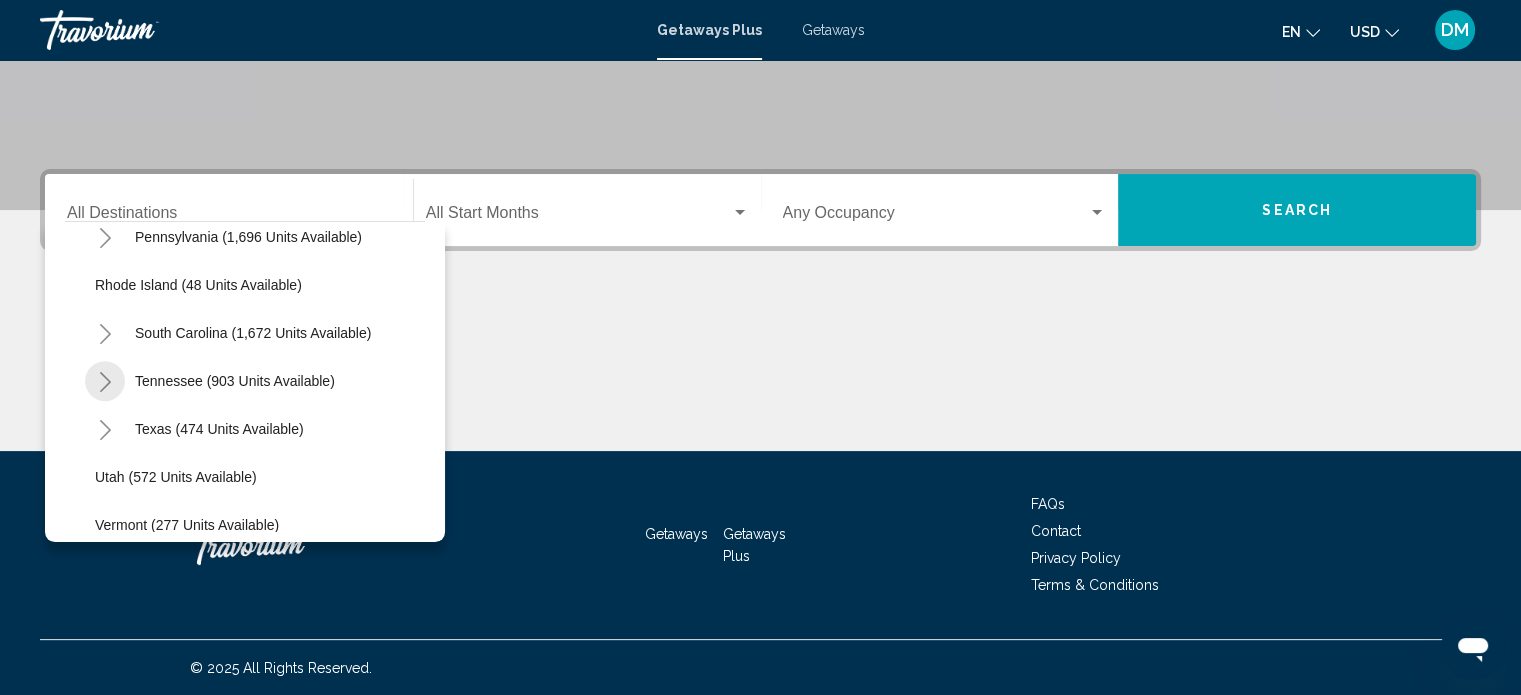 click 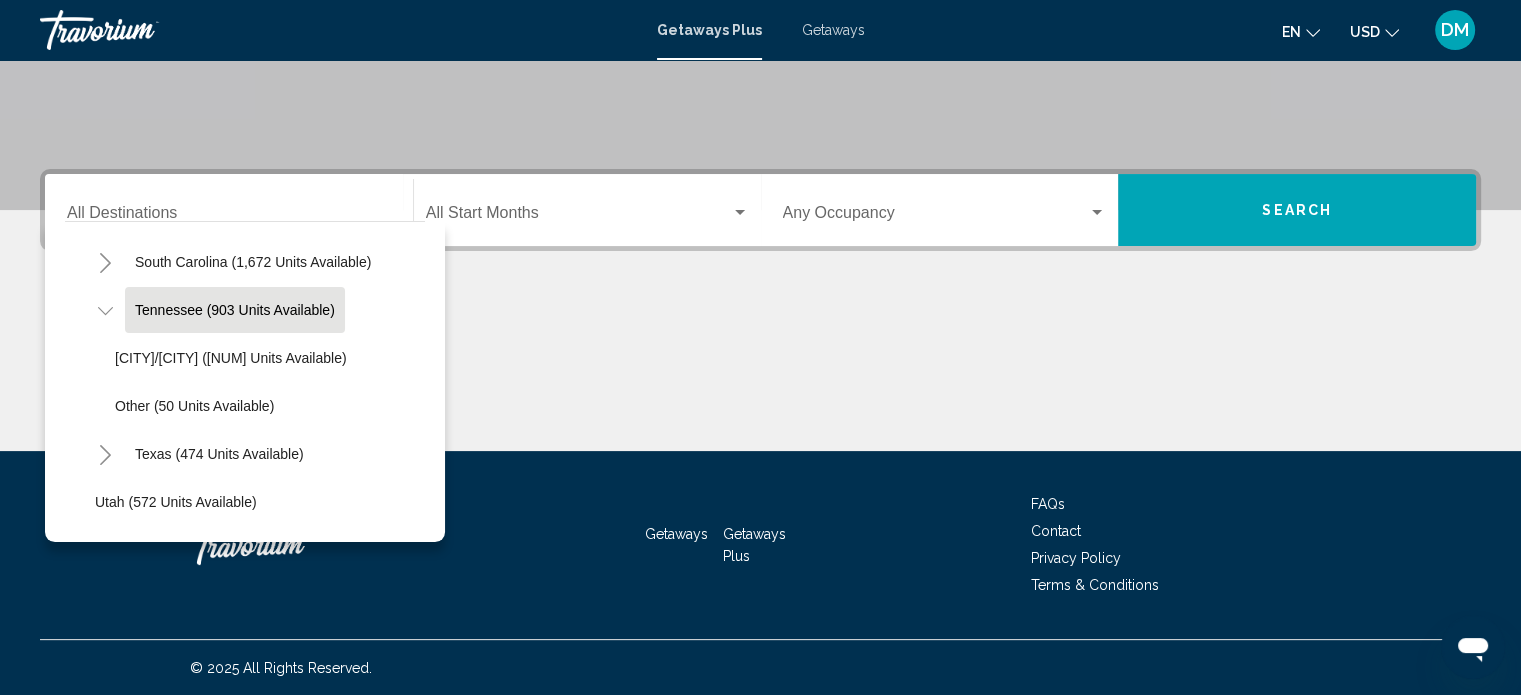 scroll, scrollTop: 1531, scrollLeft: 0, axis: vertical 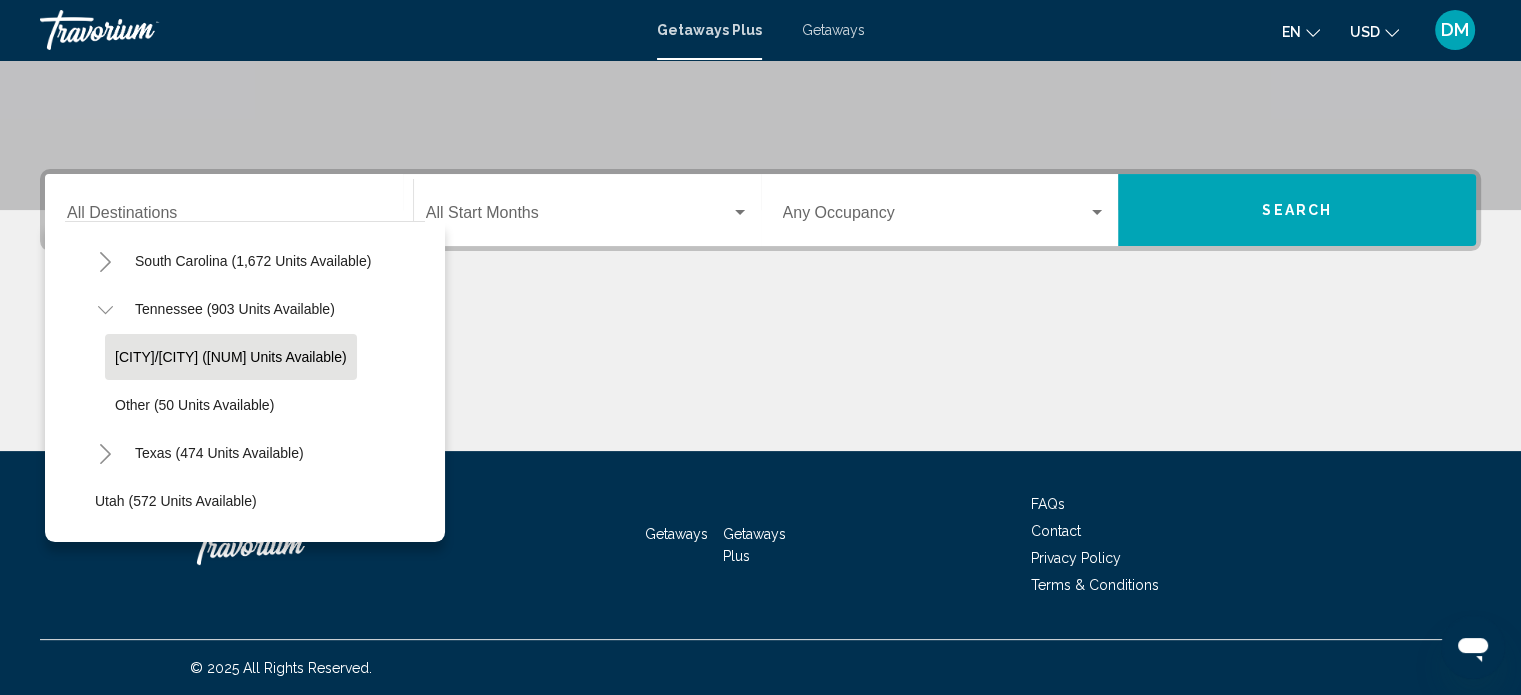 click on "[CITY]/[CITY] ([NUM] units available)" 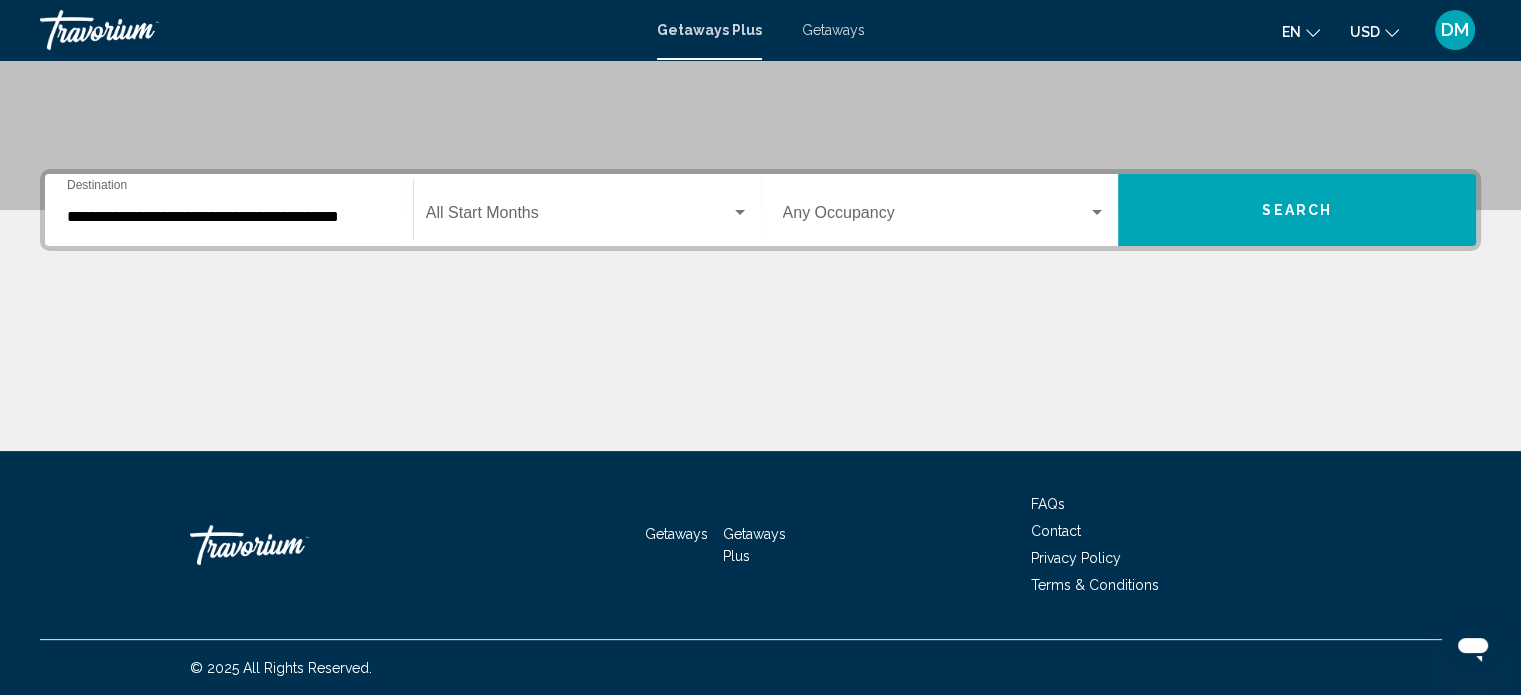 click on "Start Month All Start Months" 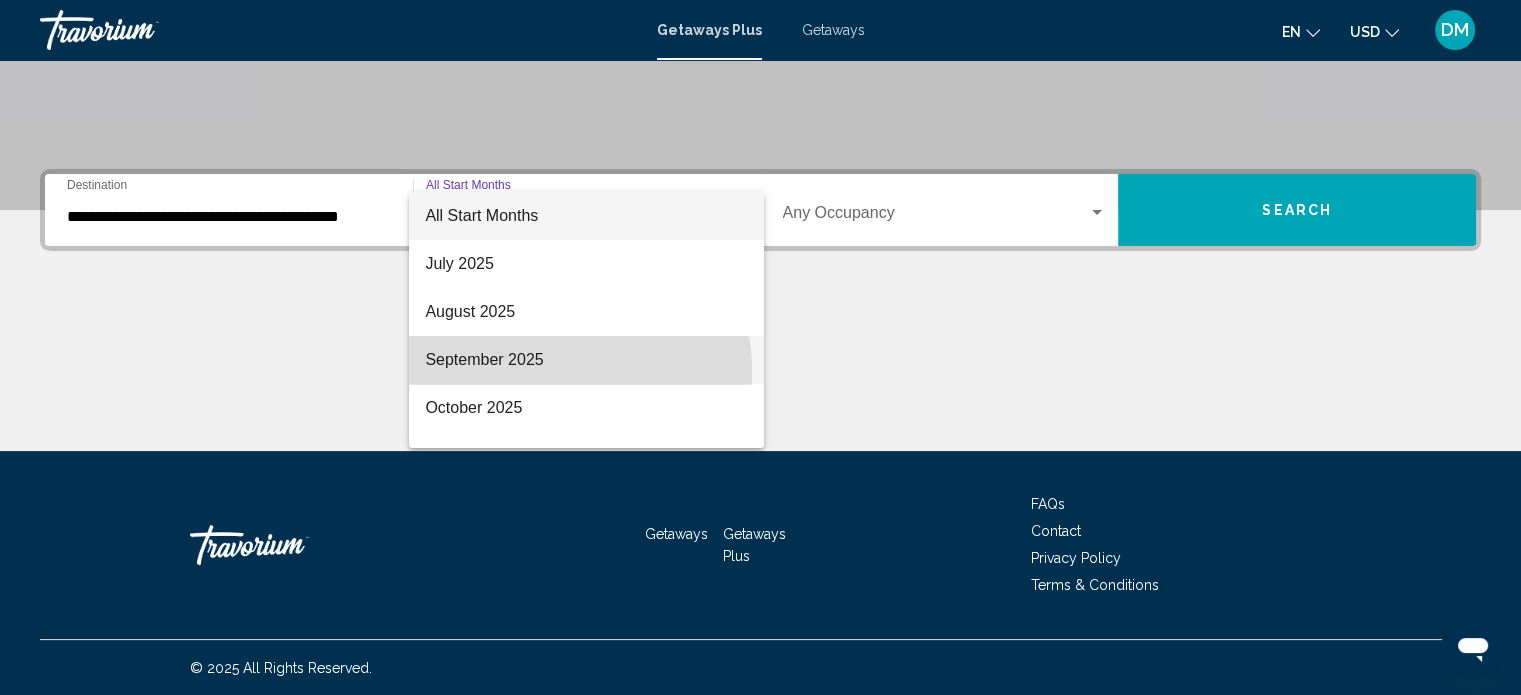 click on "September 2025" at bounding box center (586, 360) 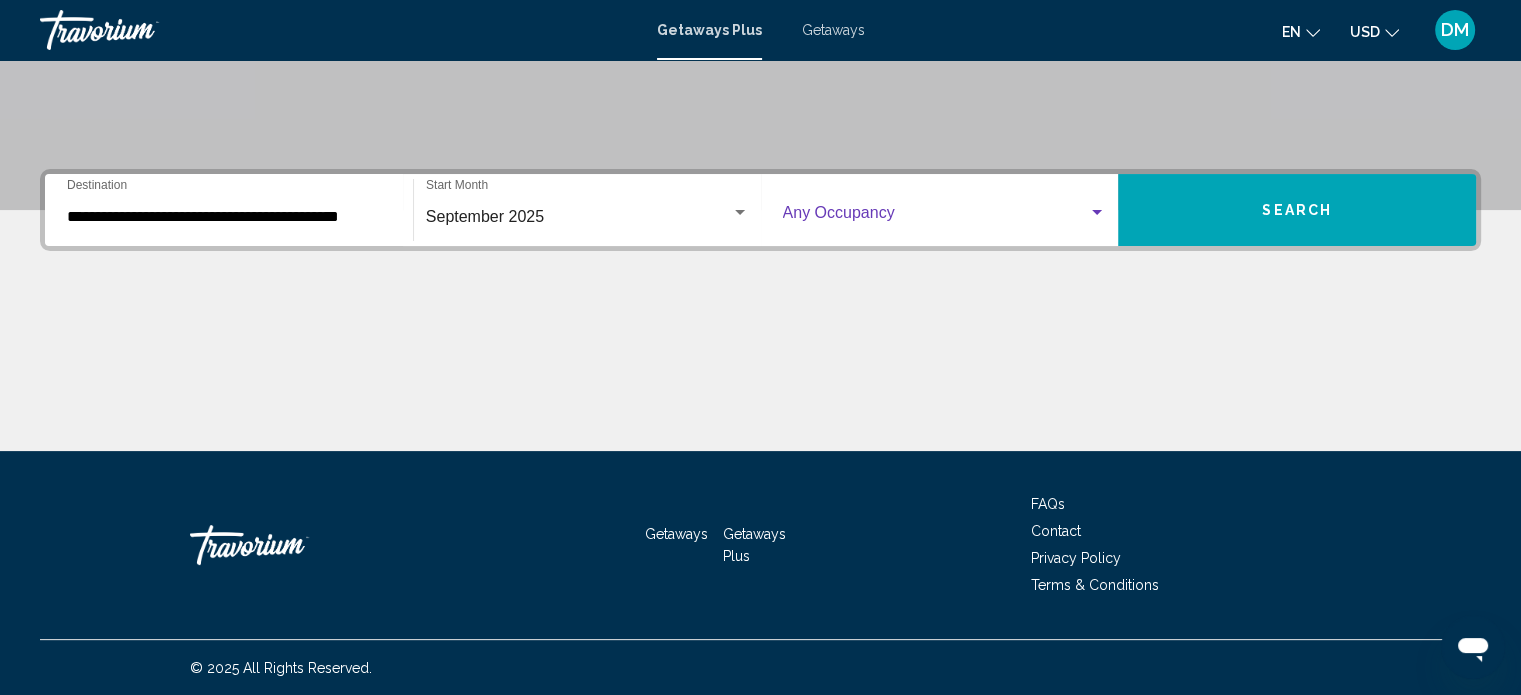 click at bounding box center [936, 217] 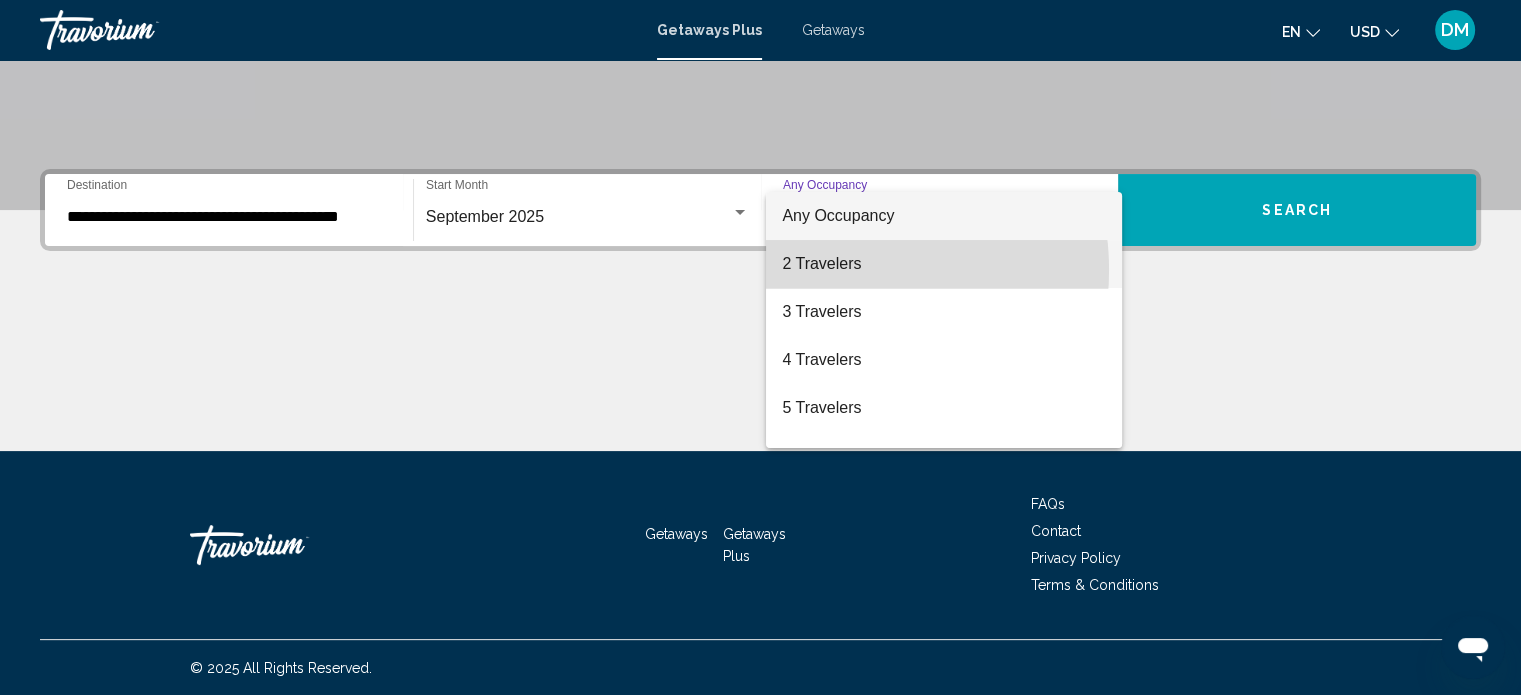 click on "2 Travelers" at bounding box center (944, 264) 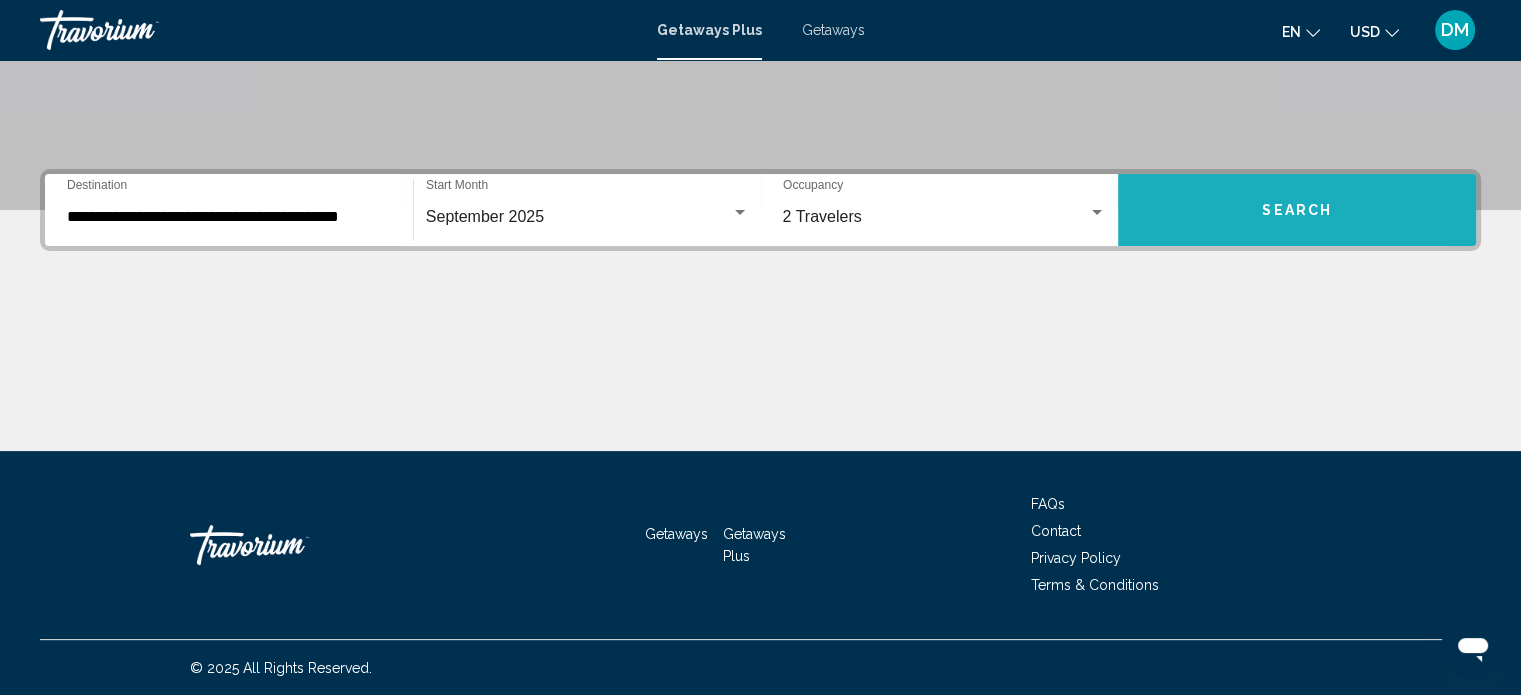 click on "Search" at bounding box center [1297, 210] 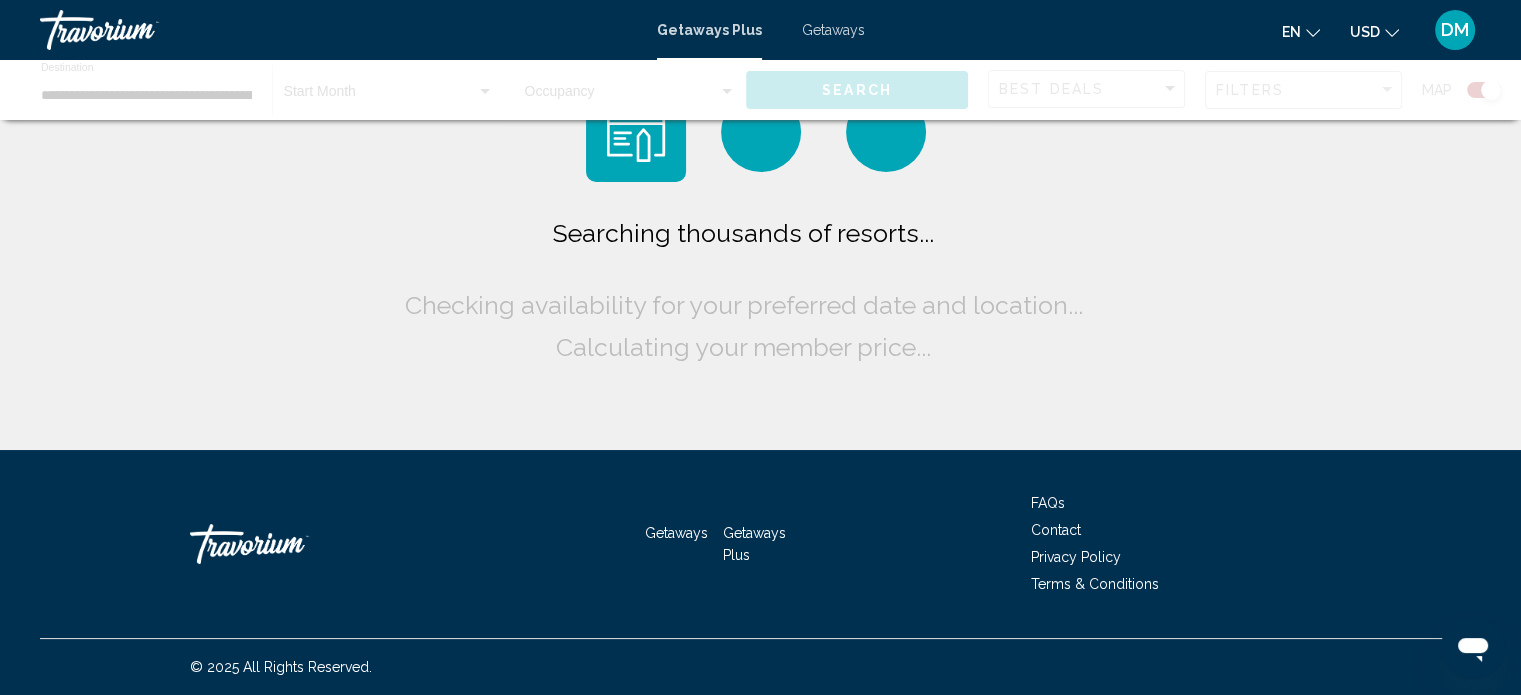 scroll, scrollTop: 0, scrollLeft: 0, axis: both 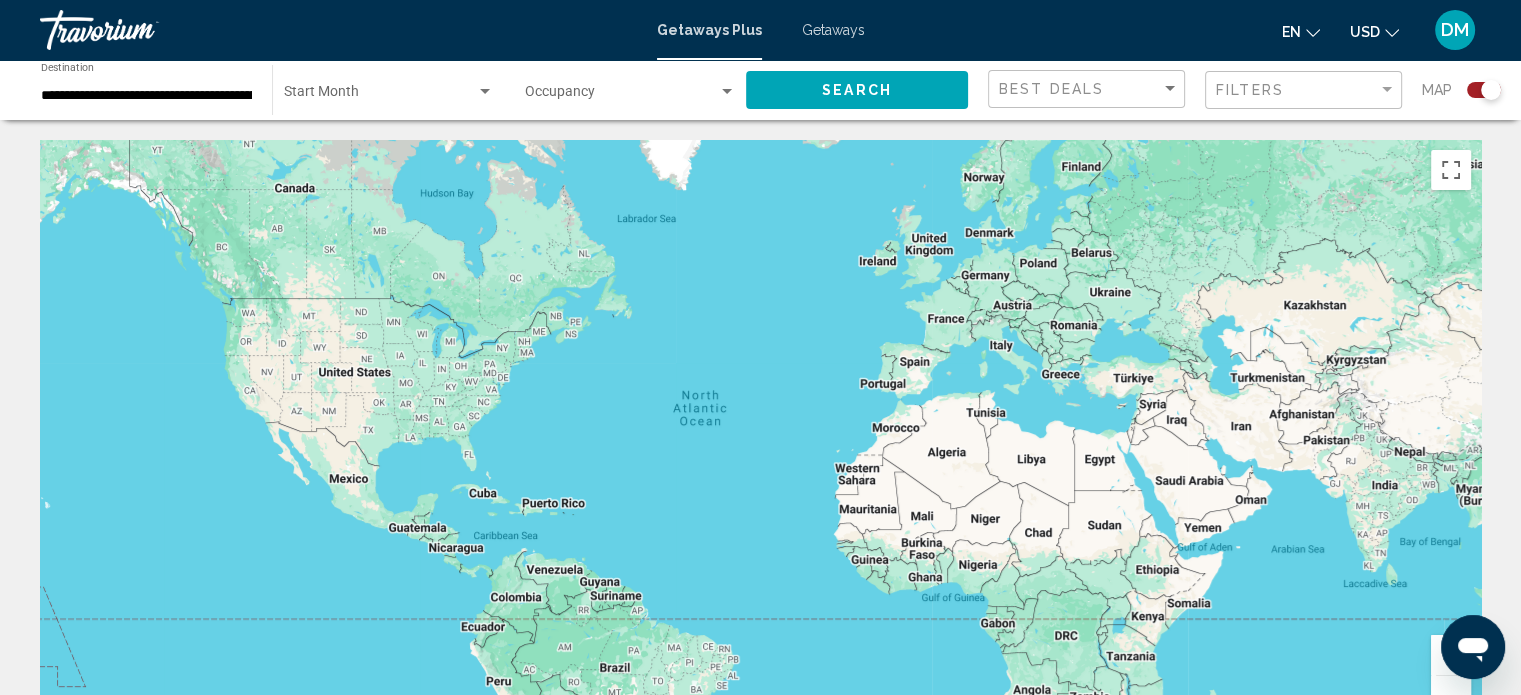 click on "Start Month All Start Months" 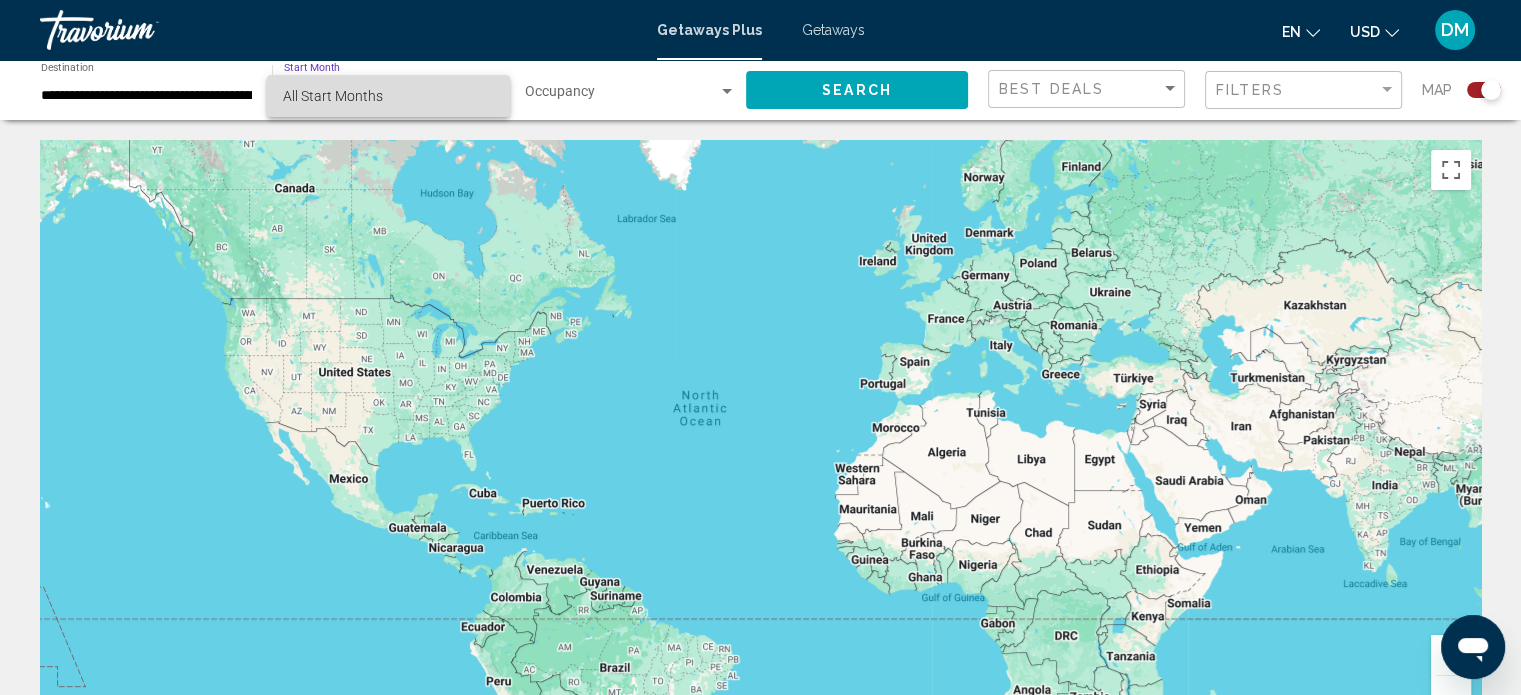 click on "All Start Months" at bounding box center [388, 96] 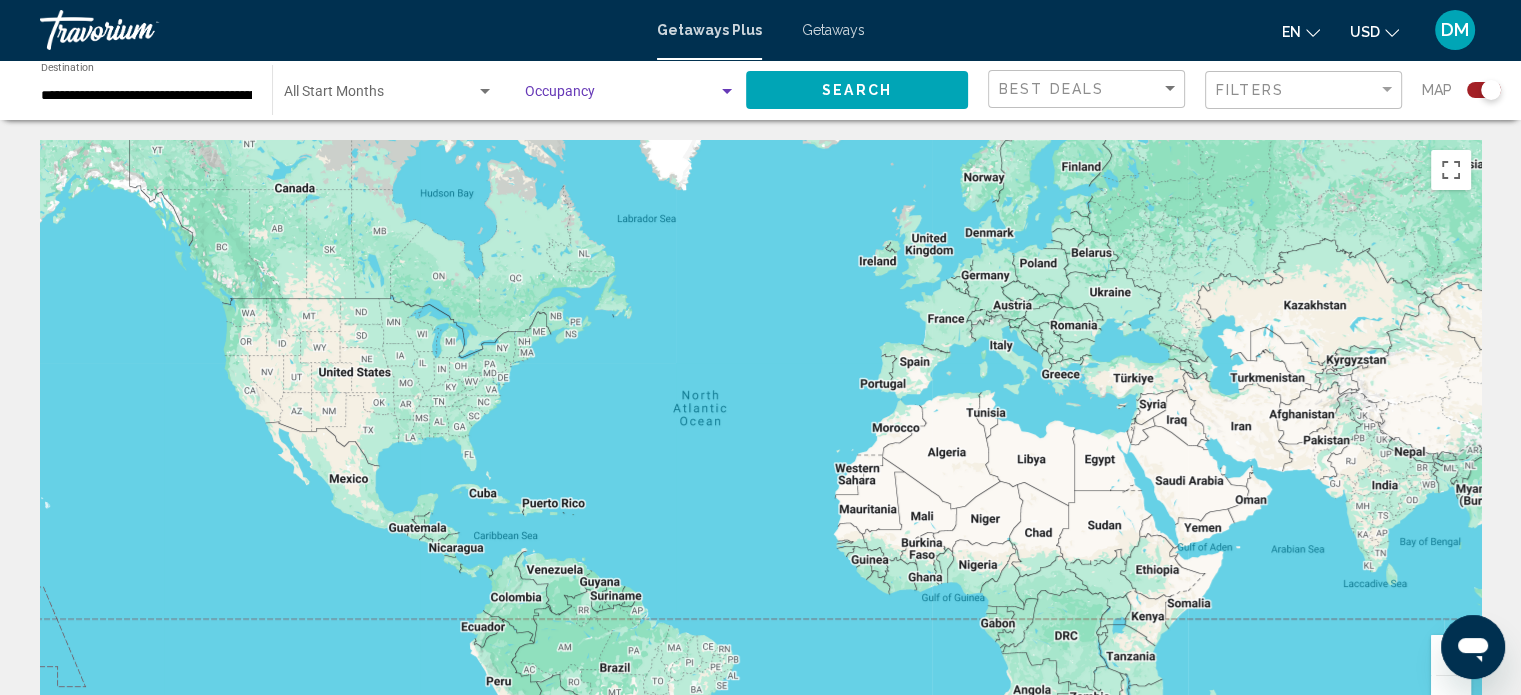 click at bounding box center [621, 96] 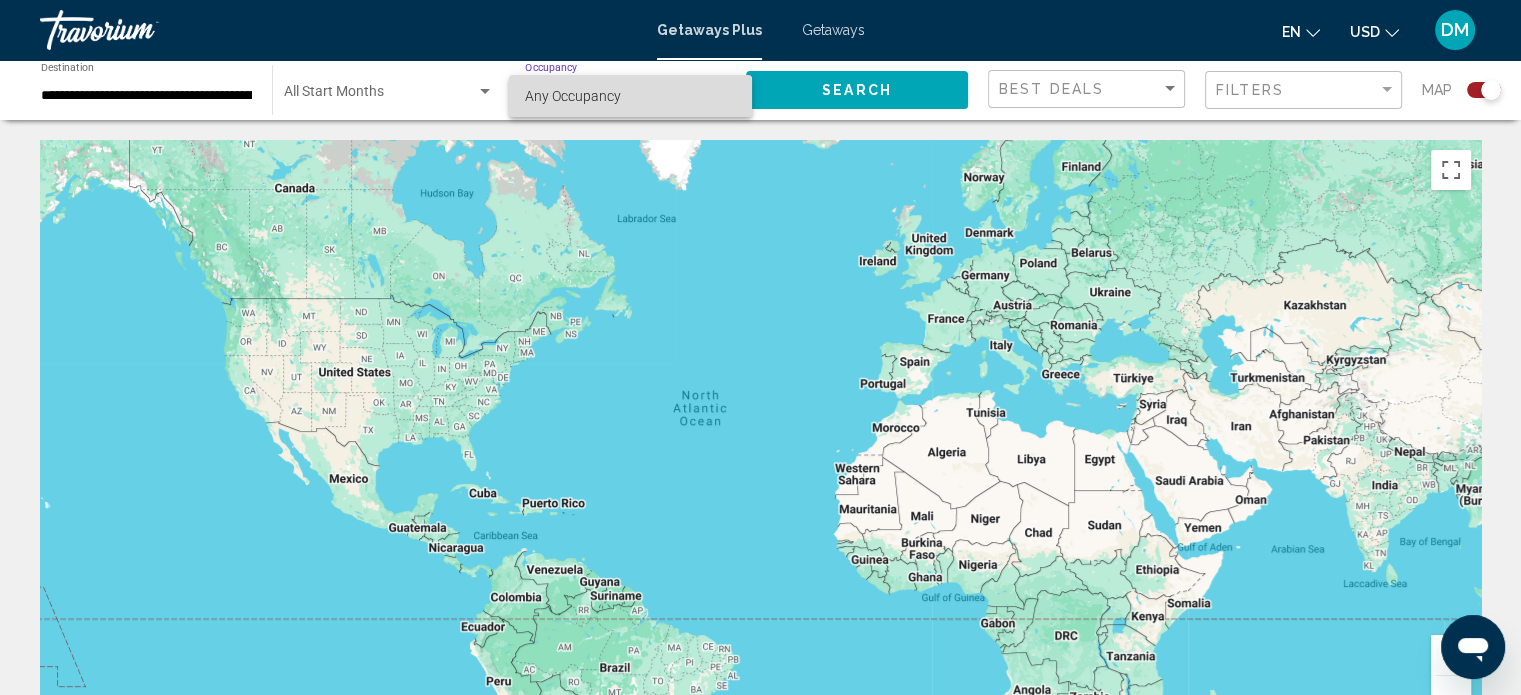 click on "Any Occupancy" at bounding box center [573, 96] 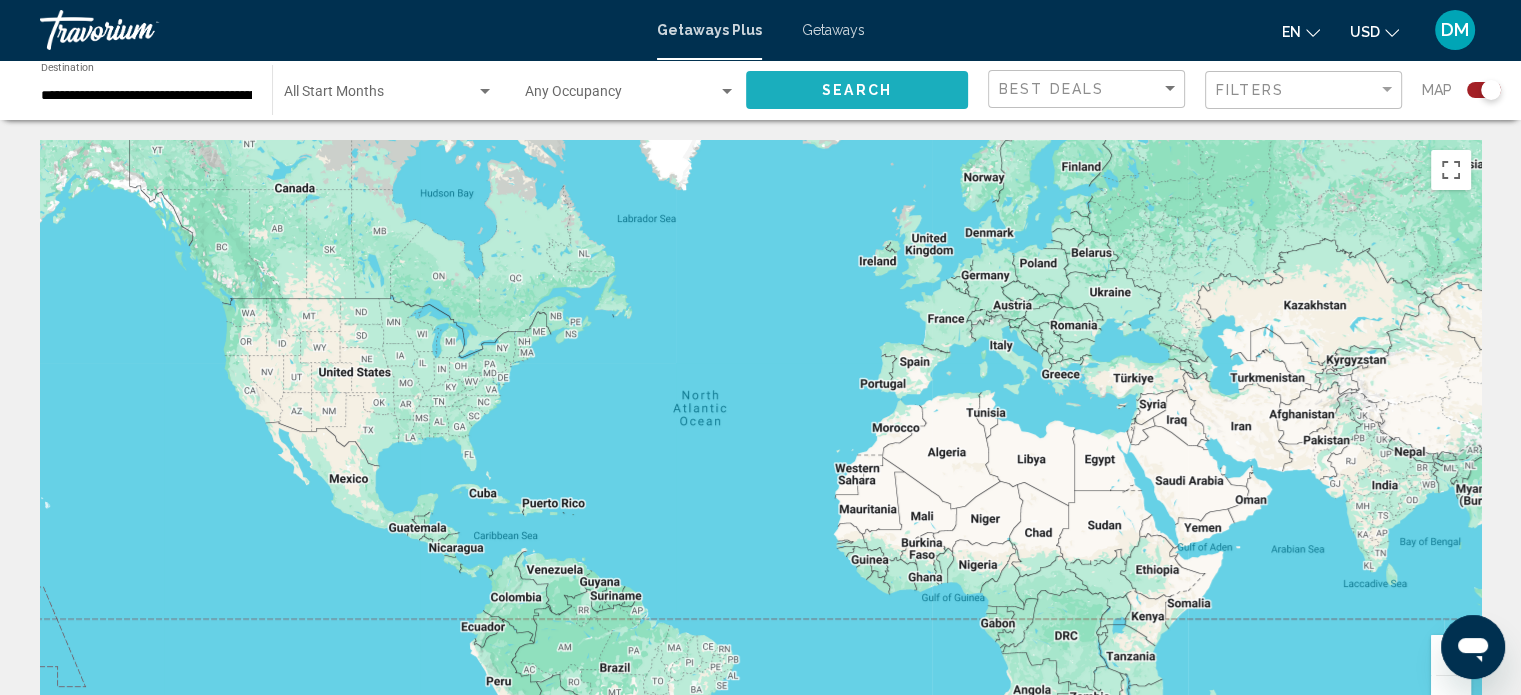 click on "Search" 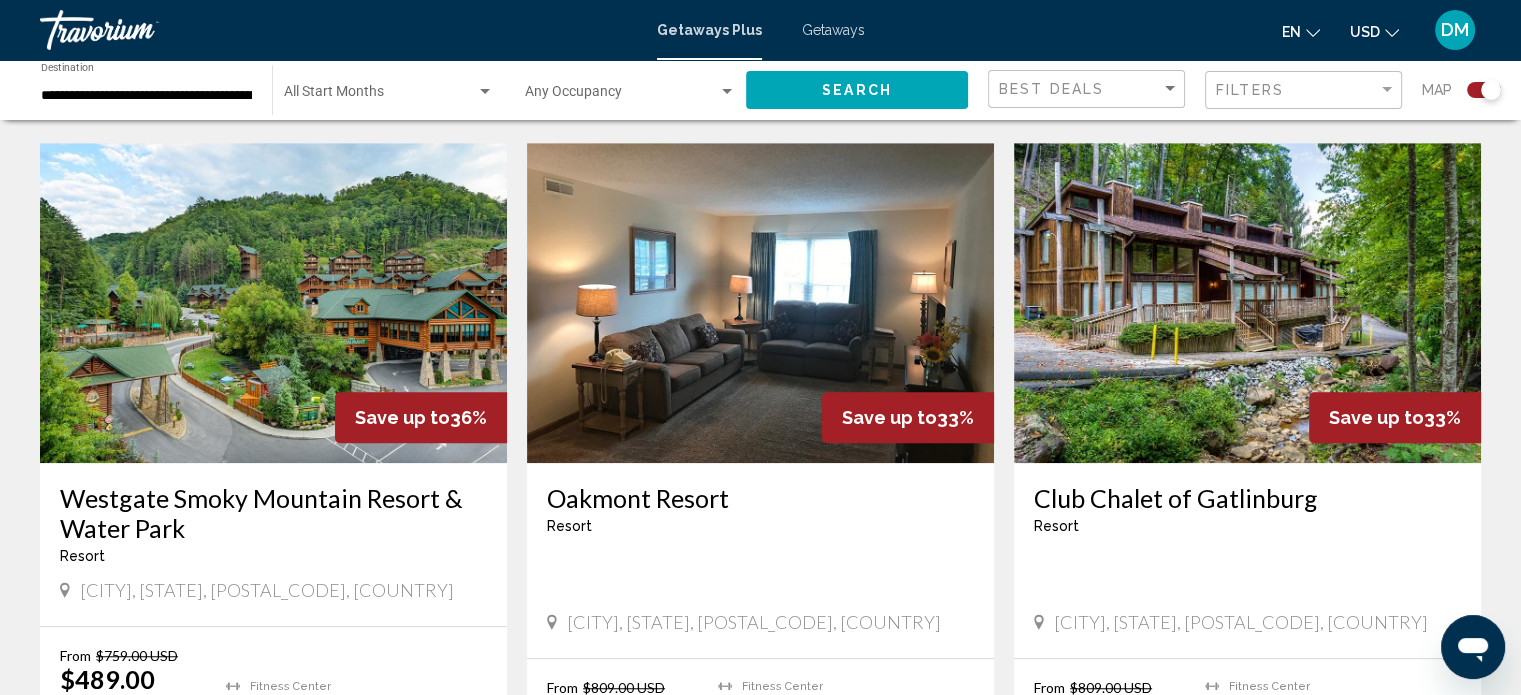 scroll, scrollTop: 1331, scrollLeft: 0, axis: vertical 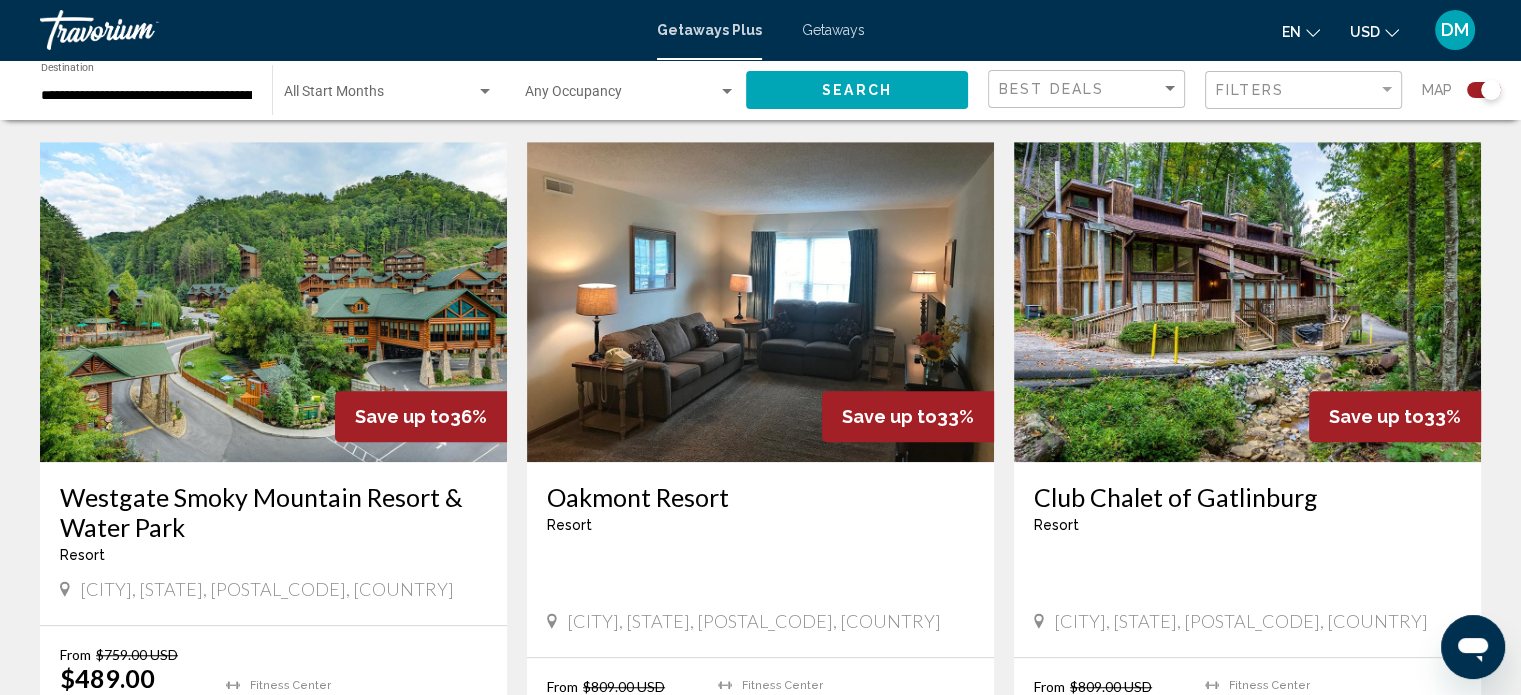 click on "[CITY], [STATE], [POSTAL_CODE], [COUNTRY]" at bounding box center (760, 621) 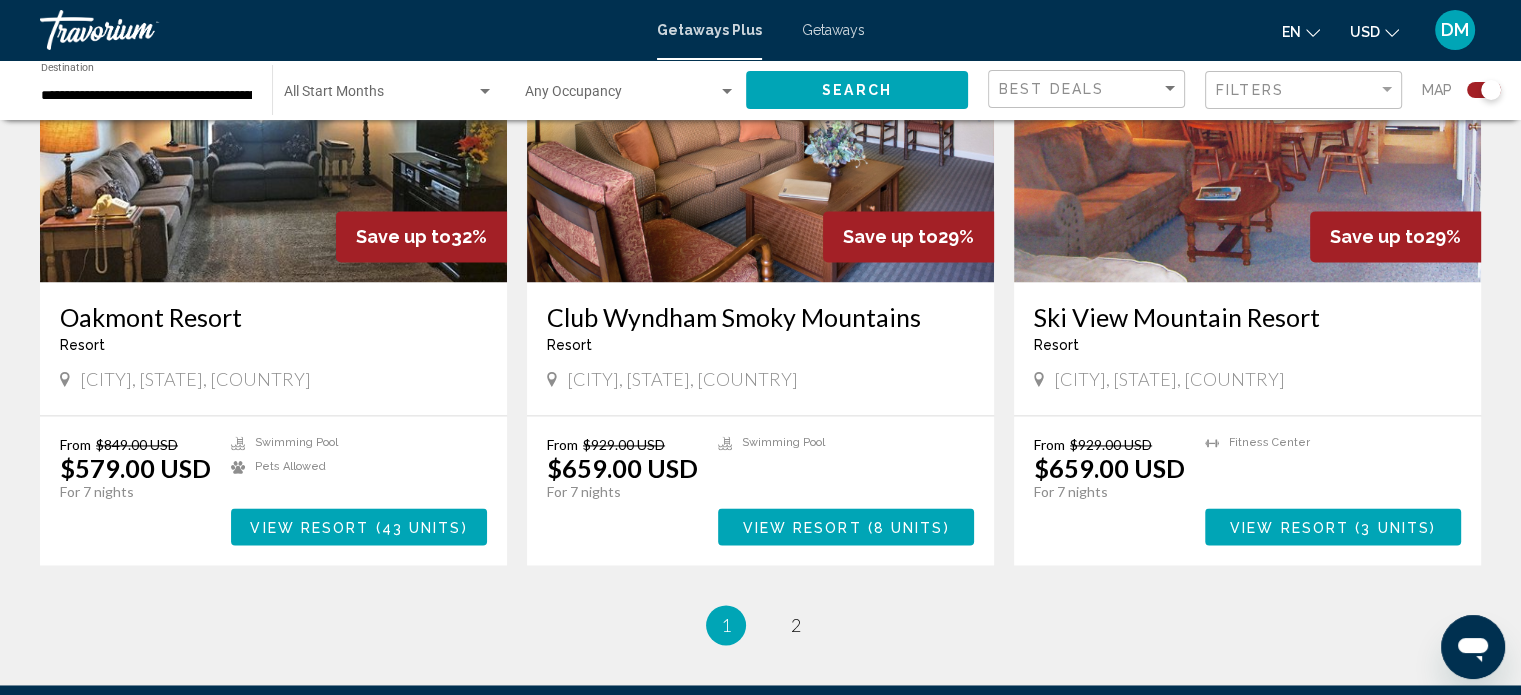 scroll, scrollTop: 3089, scrollLeft: 0, axis: vertical 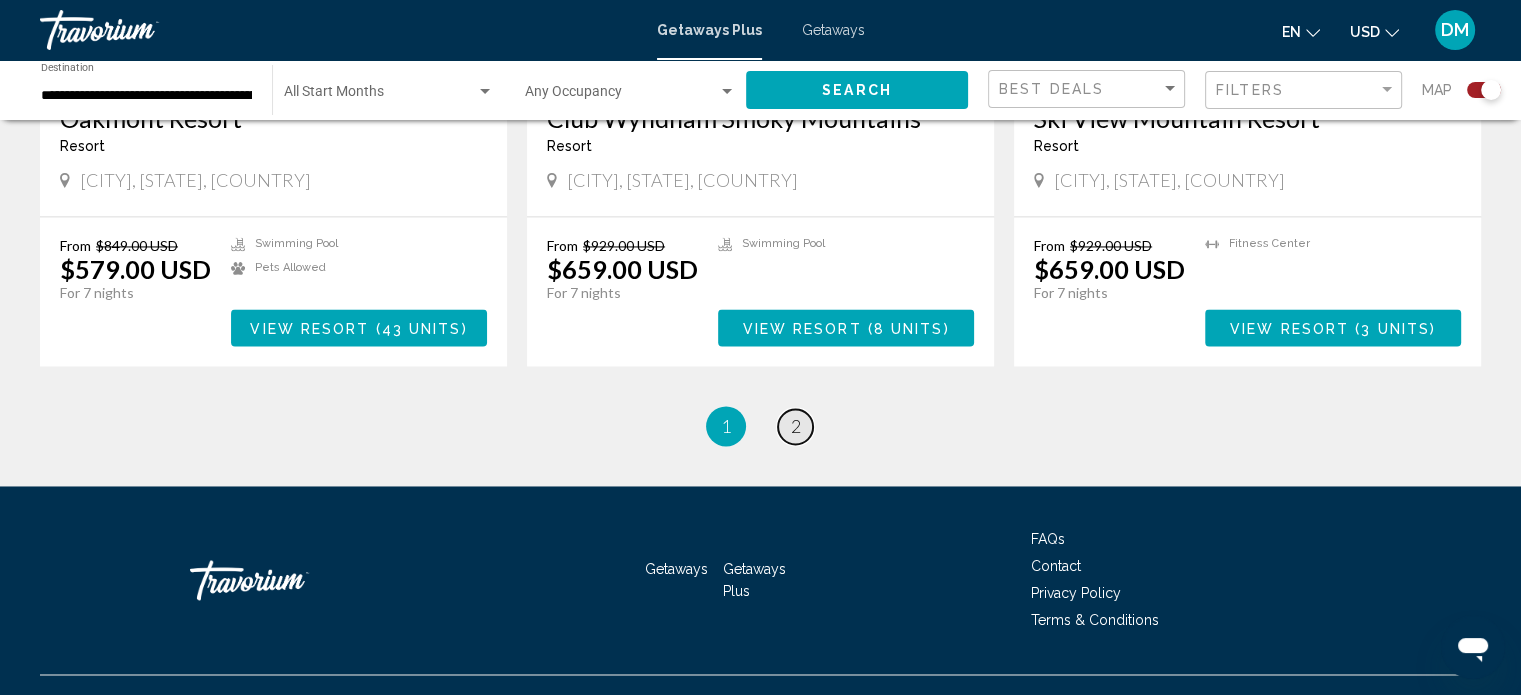 click on "2" at bounding box center (796, 426) 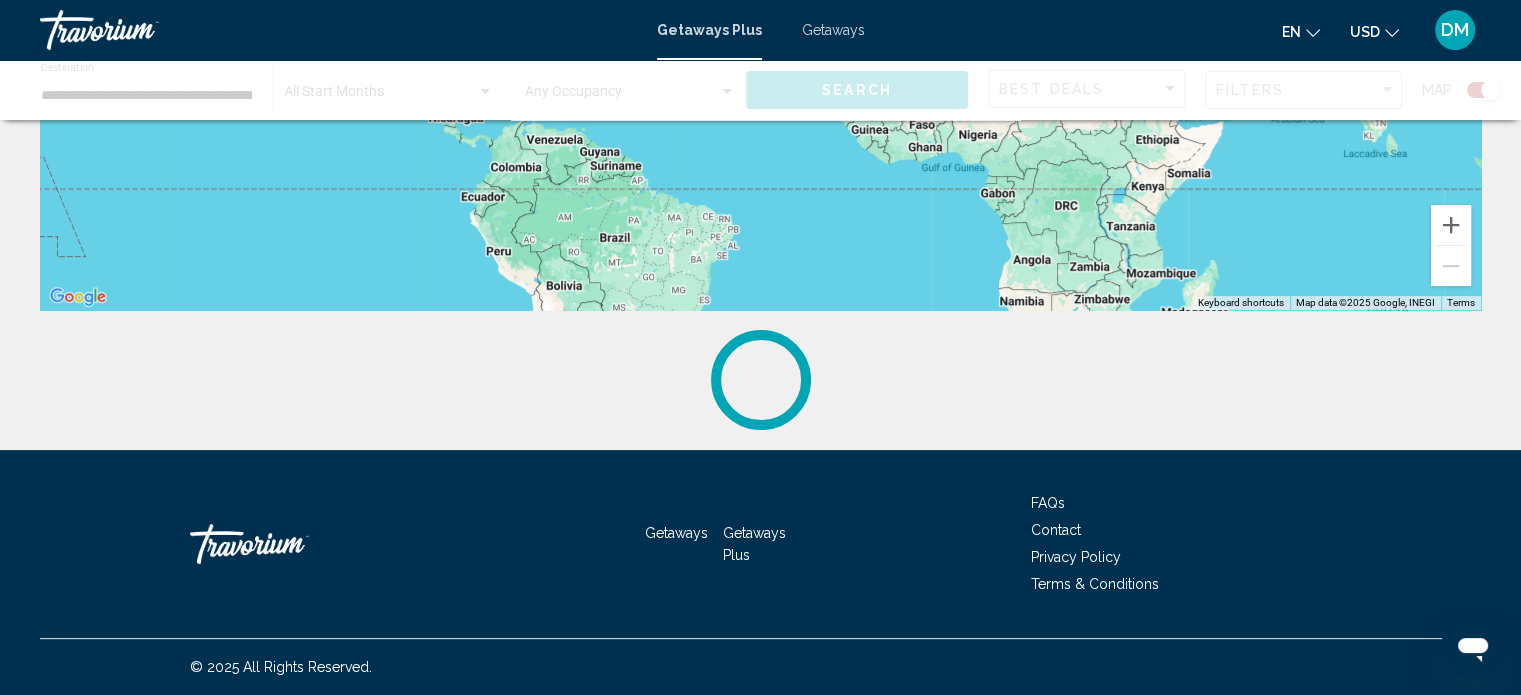 scroll, scrollTop: 0, scrollLeft: 0, axis: both 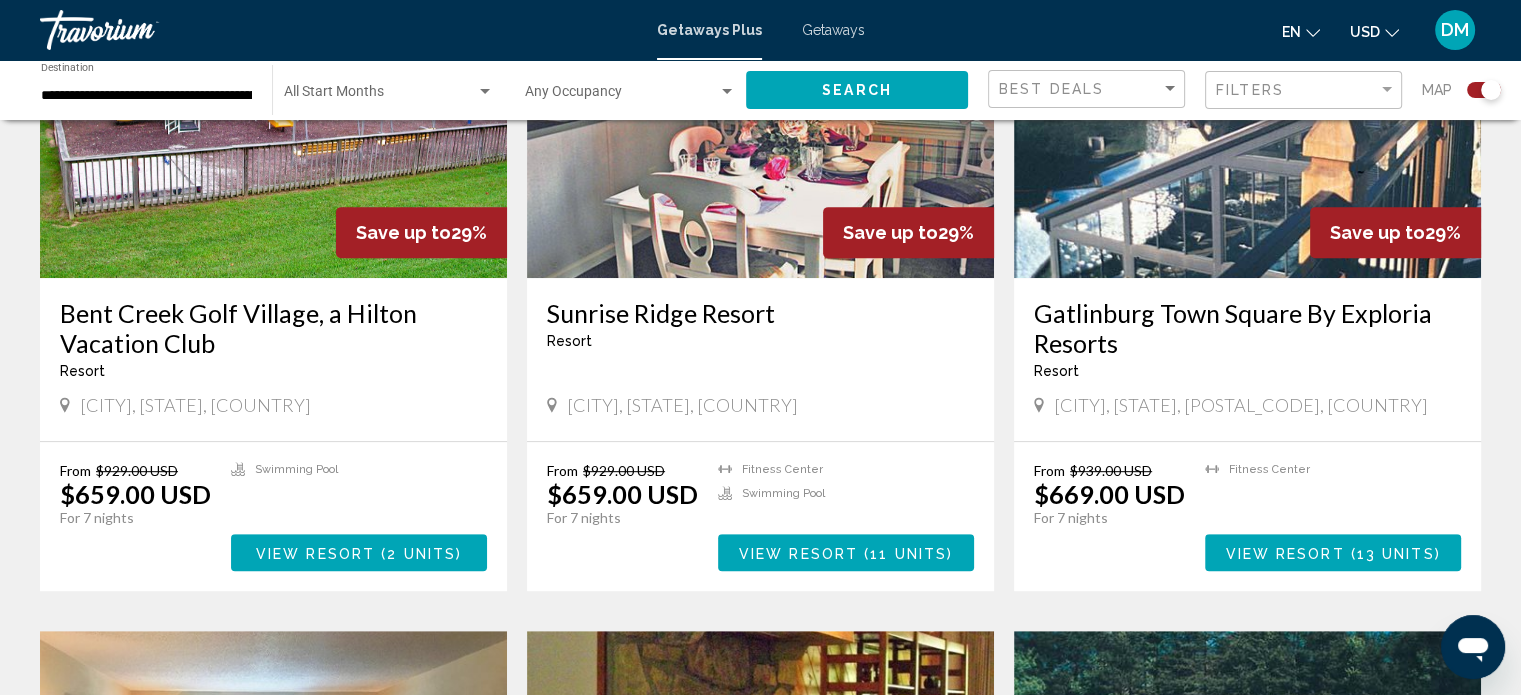 click on "Sunrise Ridge Resort" at bounding box center [760, 313] 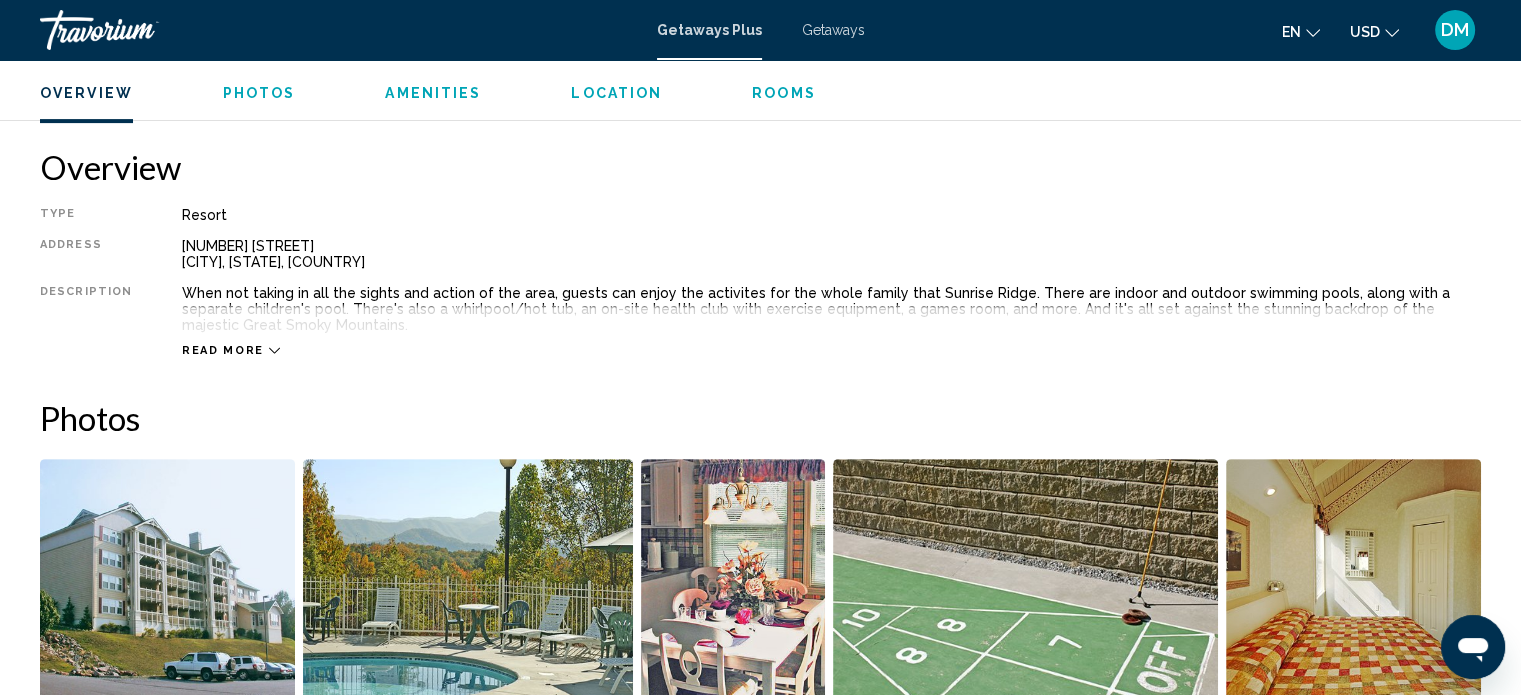 scroll, scrollTop: 616, scrollLeft: 0, axis: vertical 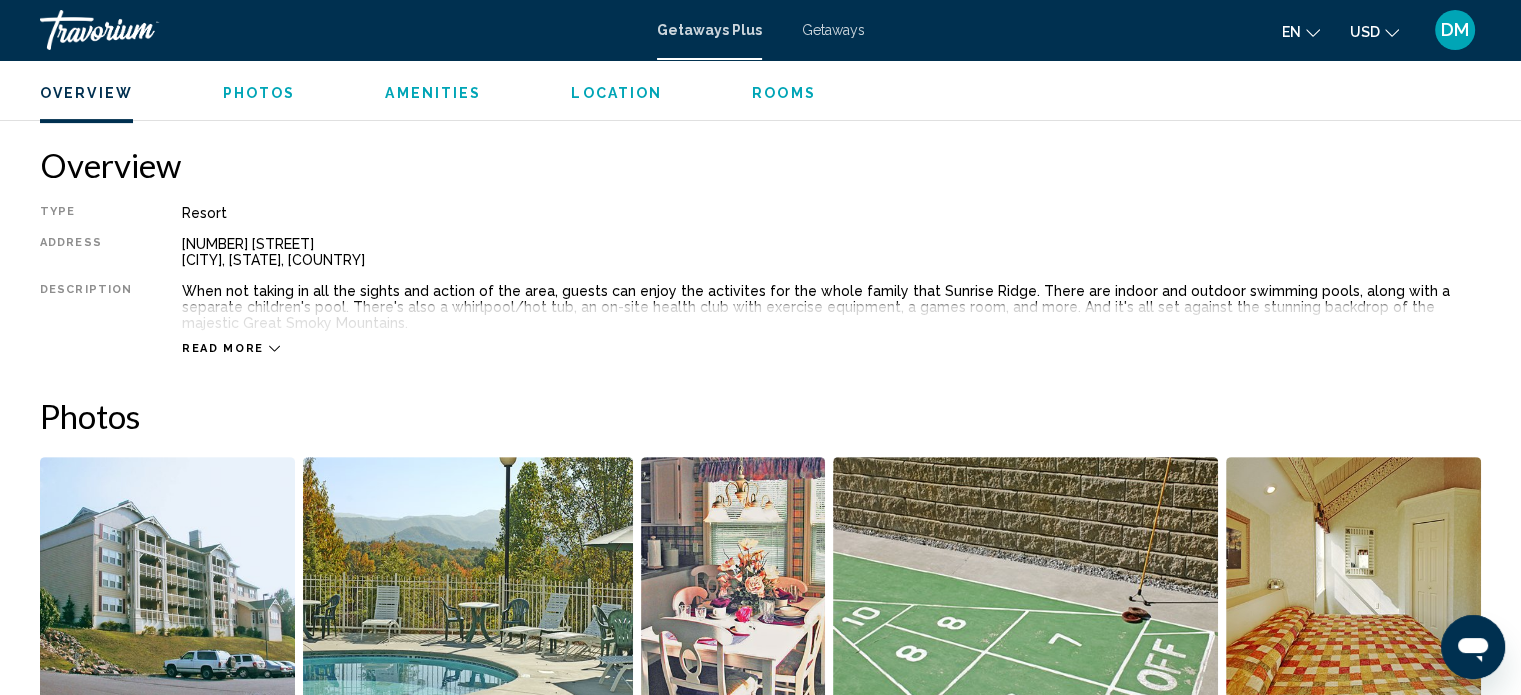 click on "Read more" at bounding box center (831, 328) 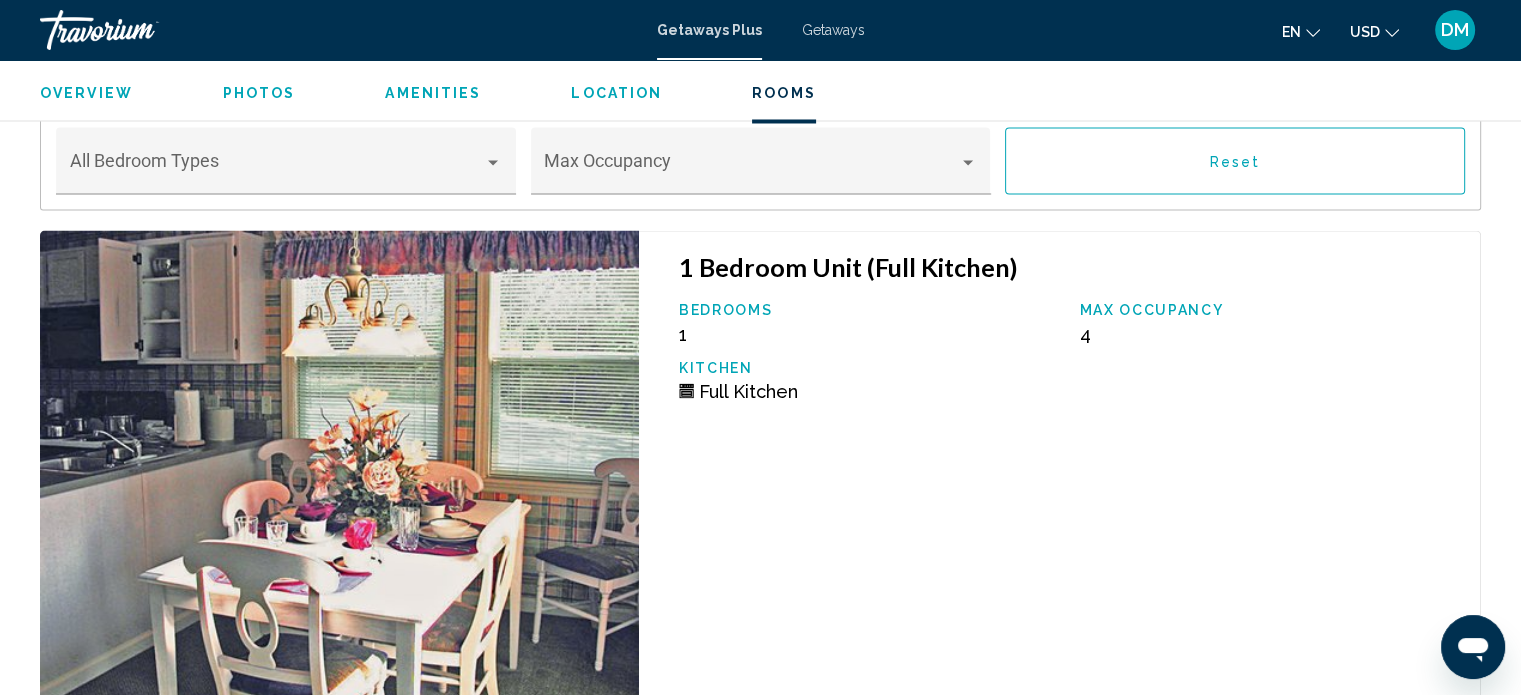 scroll, scrollTop: 3554, scrollLeft: 0, axis: vertical 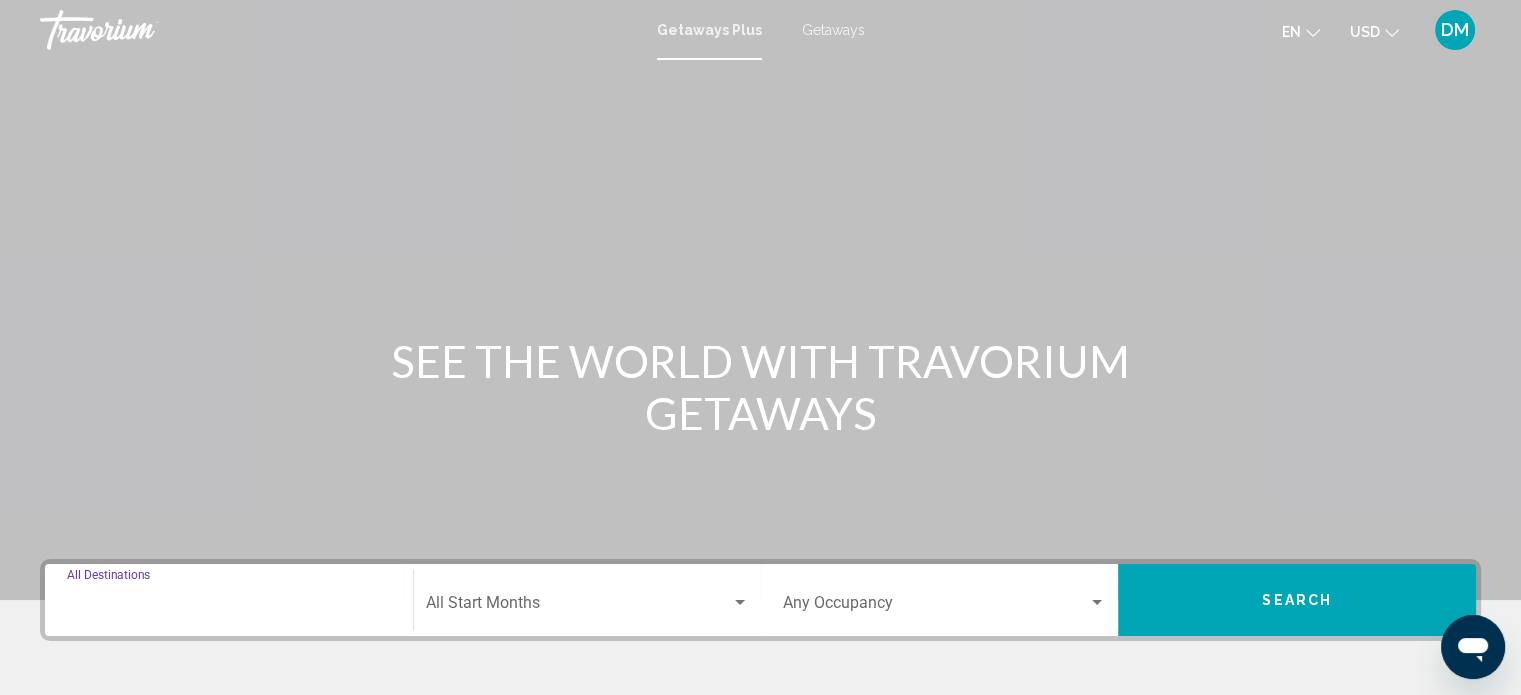 click on "Destination All Destinations" at bounding box center [229, 607] 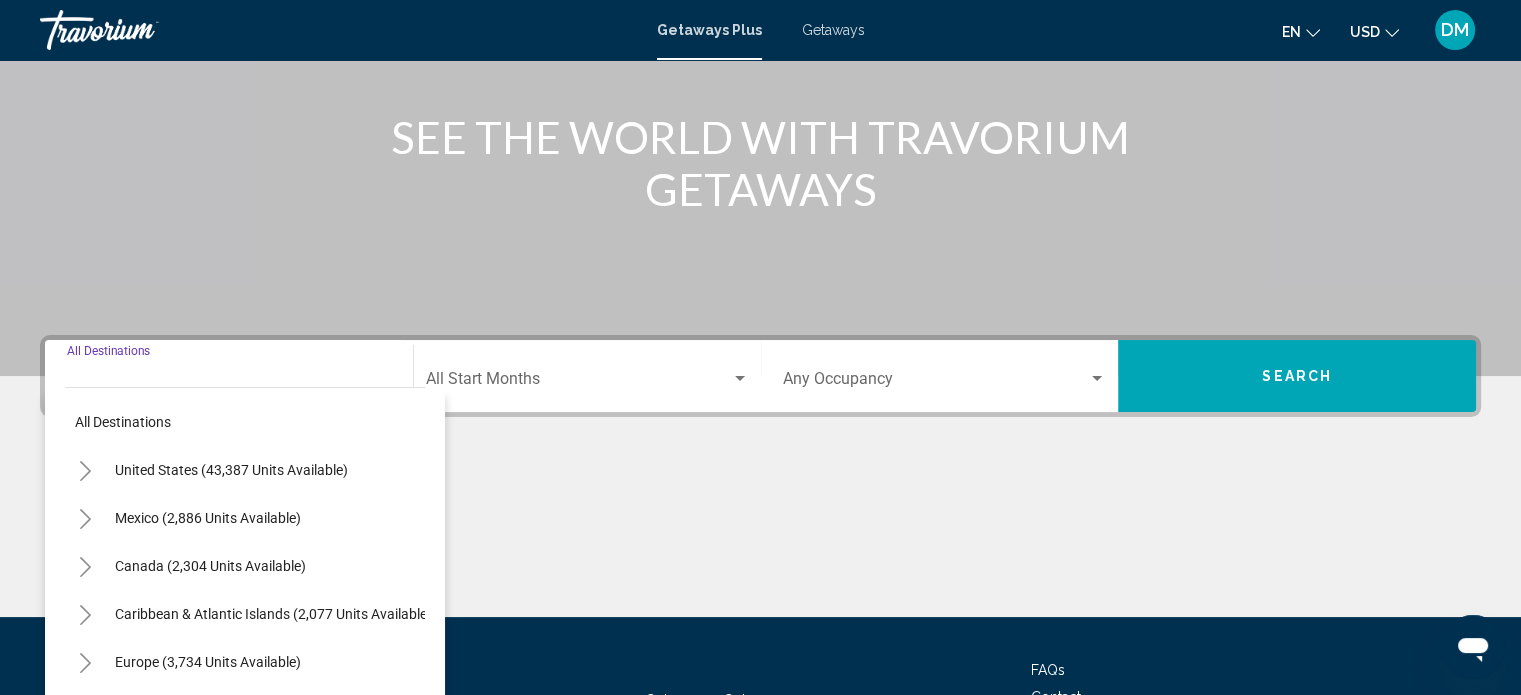 scroll, scrollTop: 390, scrollLeft: 0, axis: vertical 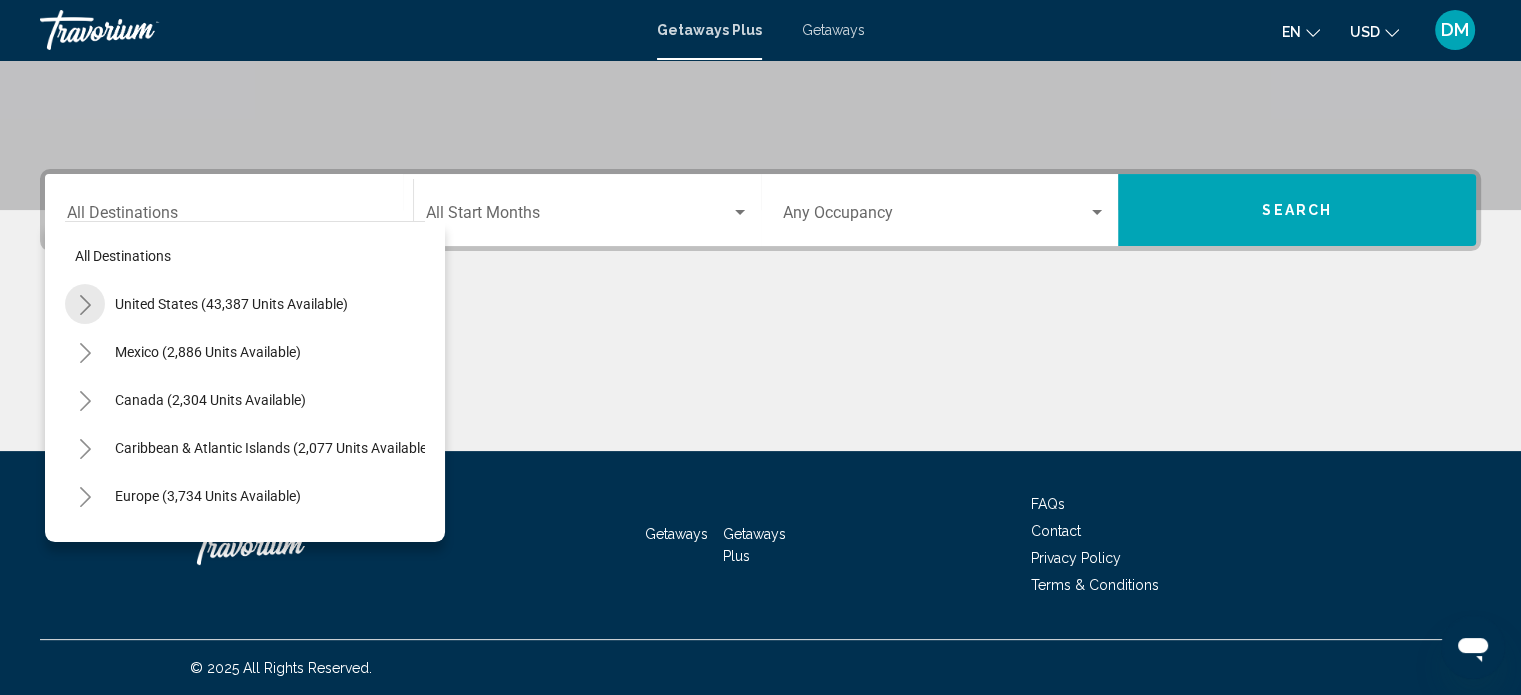 click 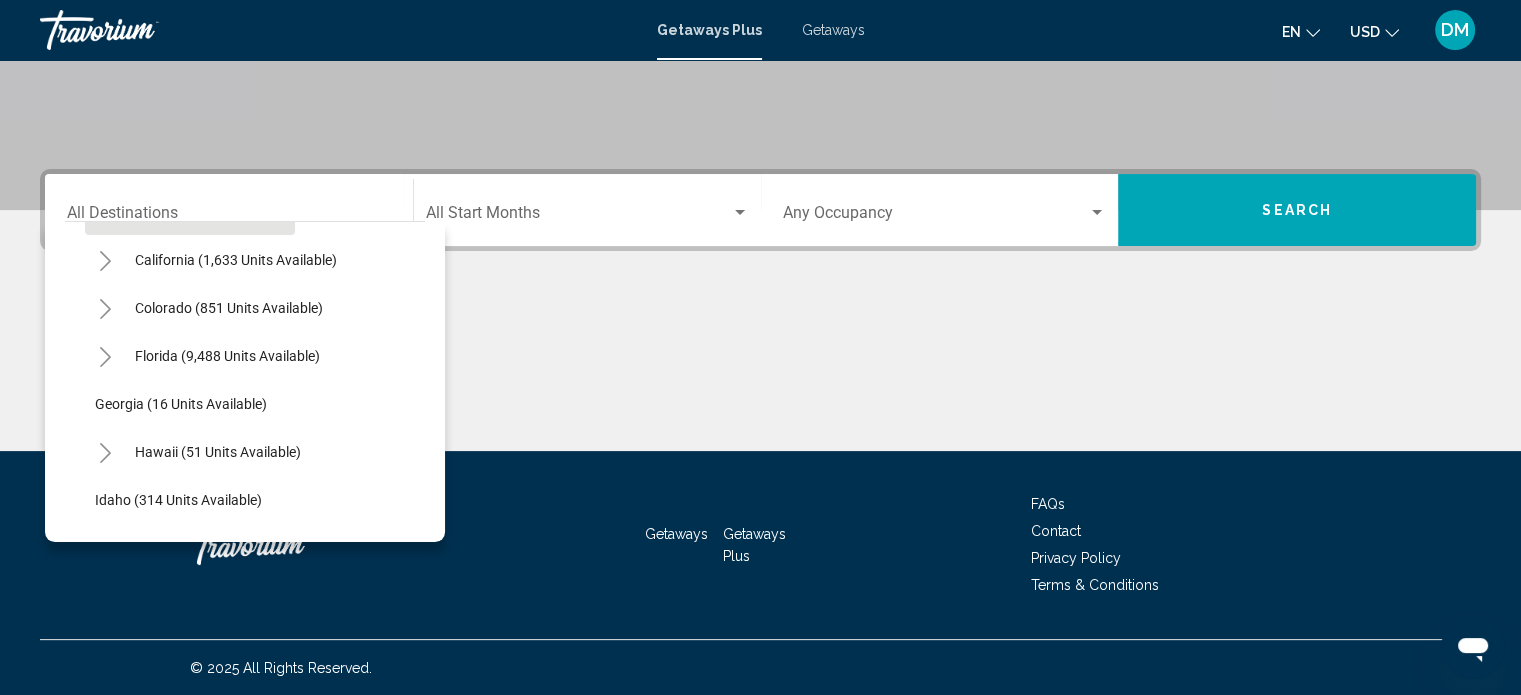 scroll, scrollTop: 190, scrollLeft: 0, axis: vertical 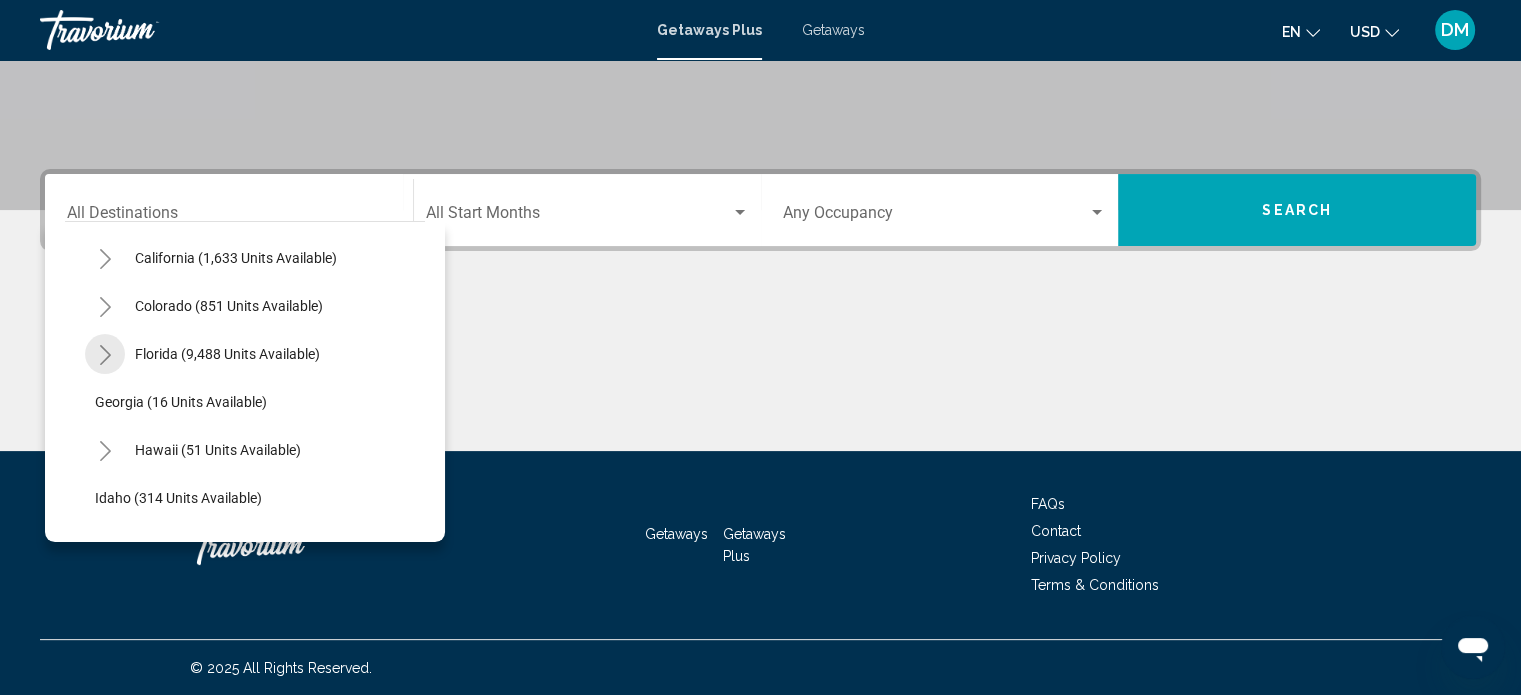 click 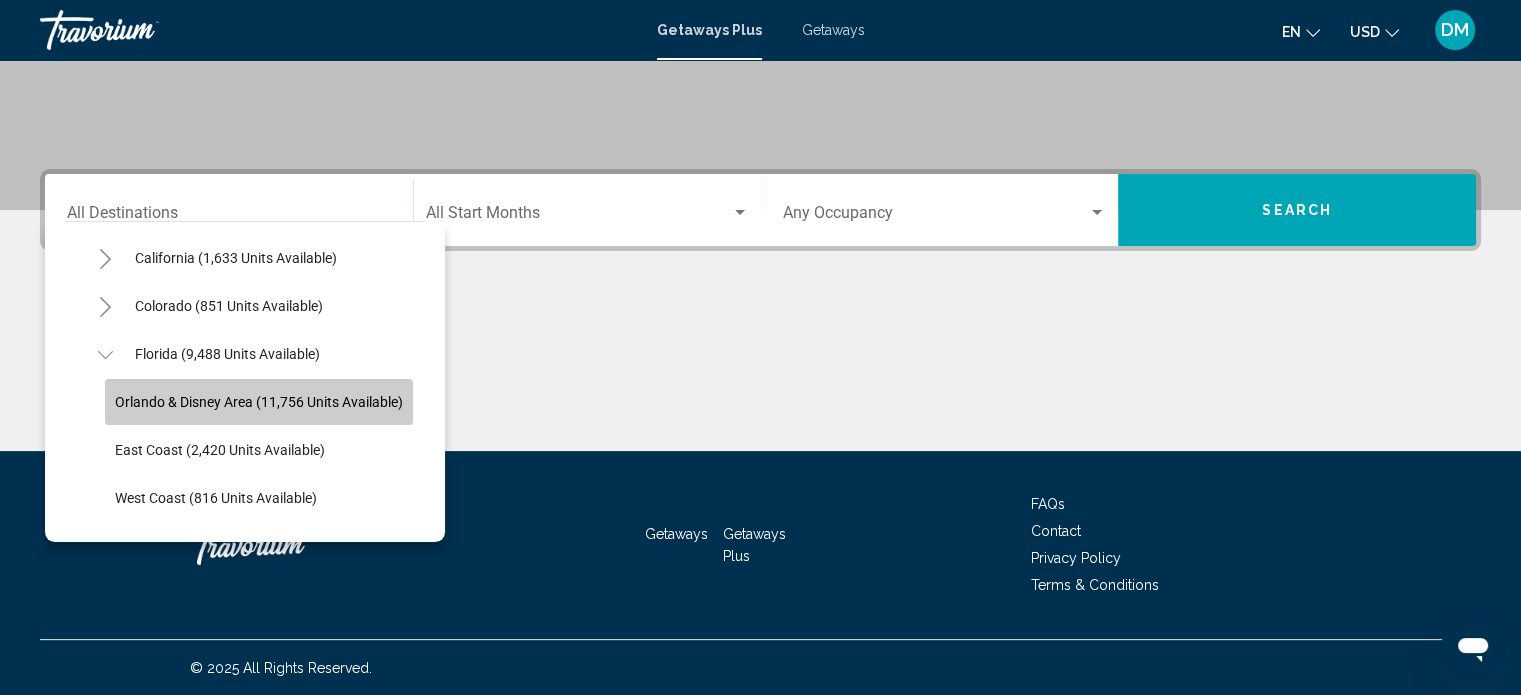 click on "Orlando & Disney Area (11,756 units available)" 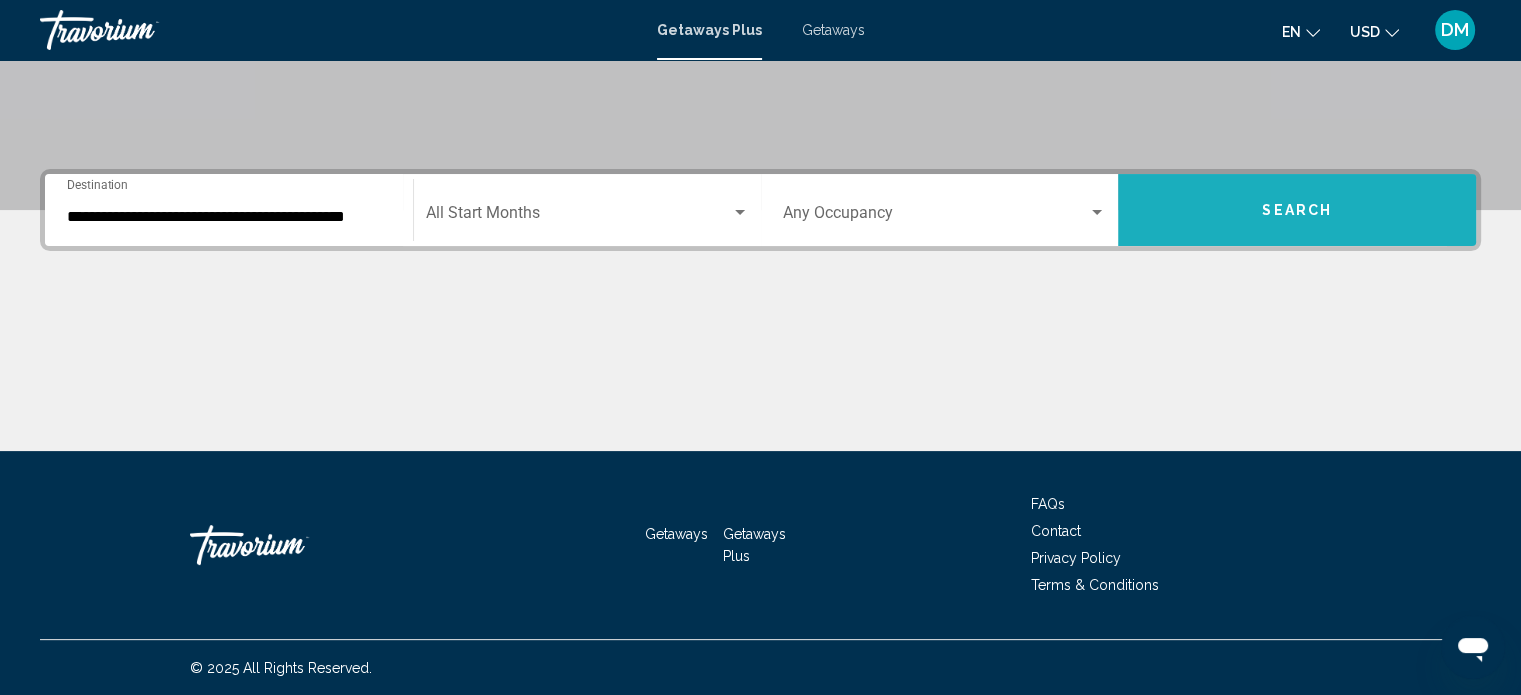 click on "Search" at bounding box center (1297, 210) 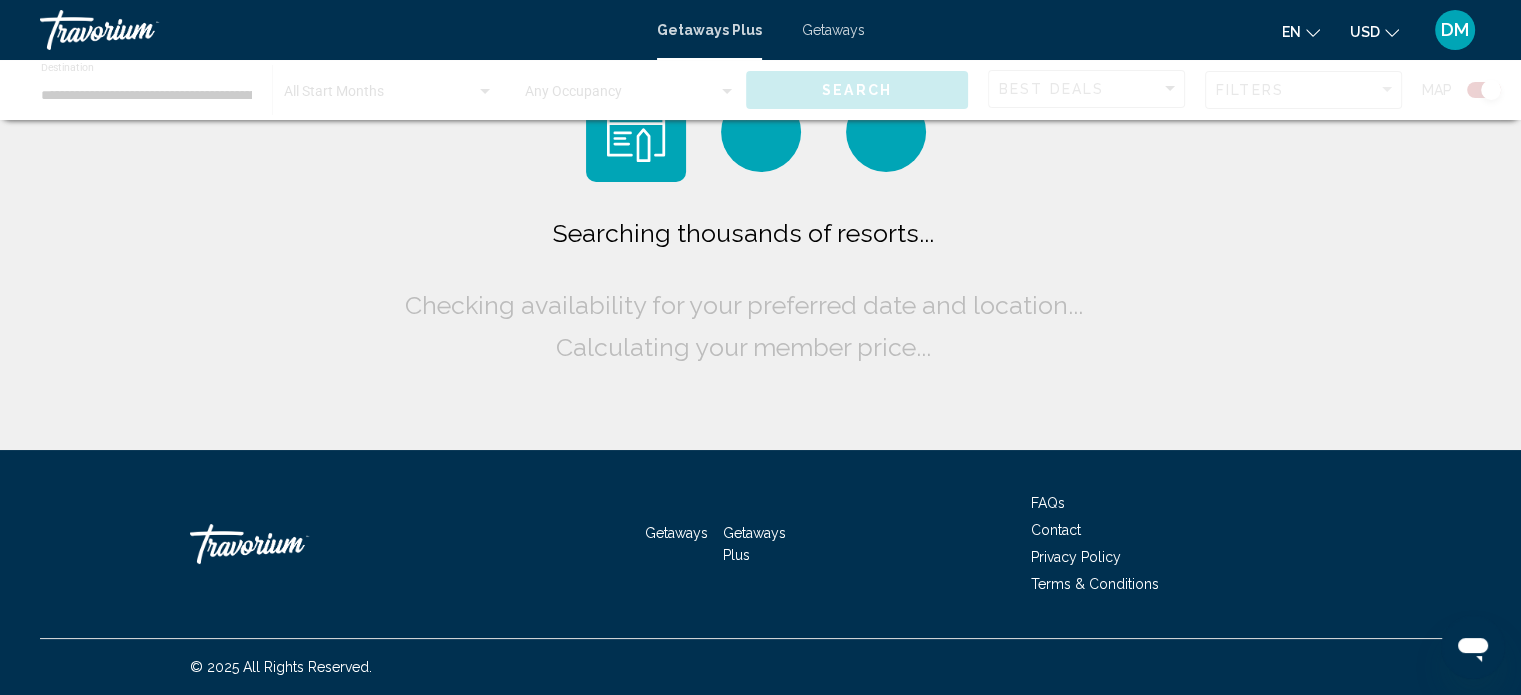 scroll, scrollTop: 0, scrollLeft: 0, axis: both 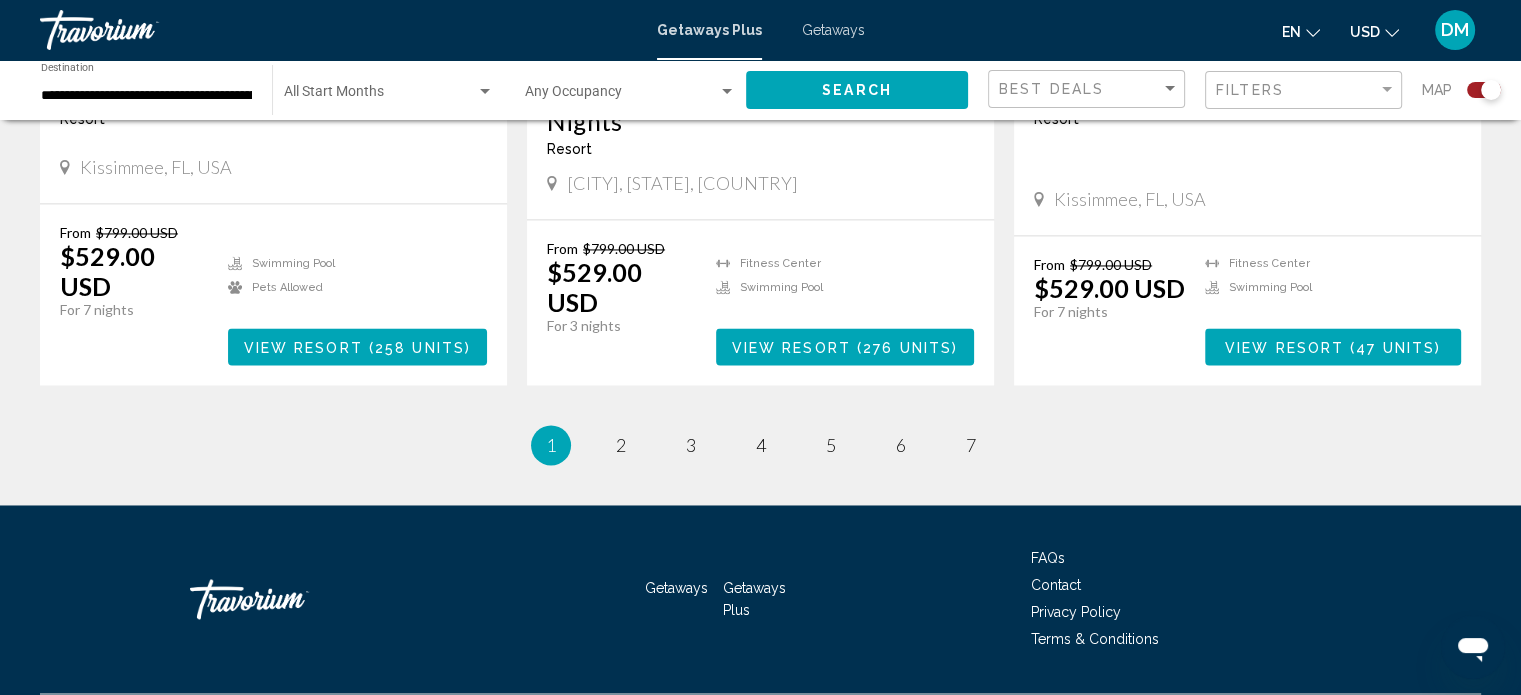 click on "View Resort" at bounding box center (303, 347) 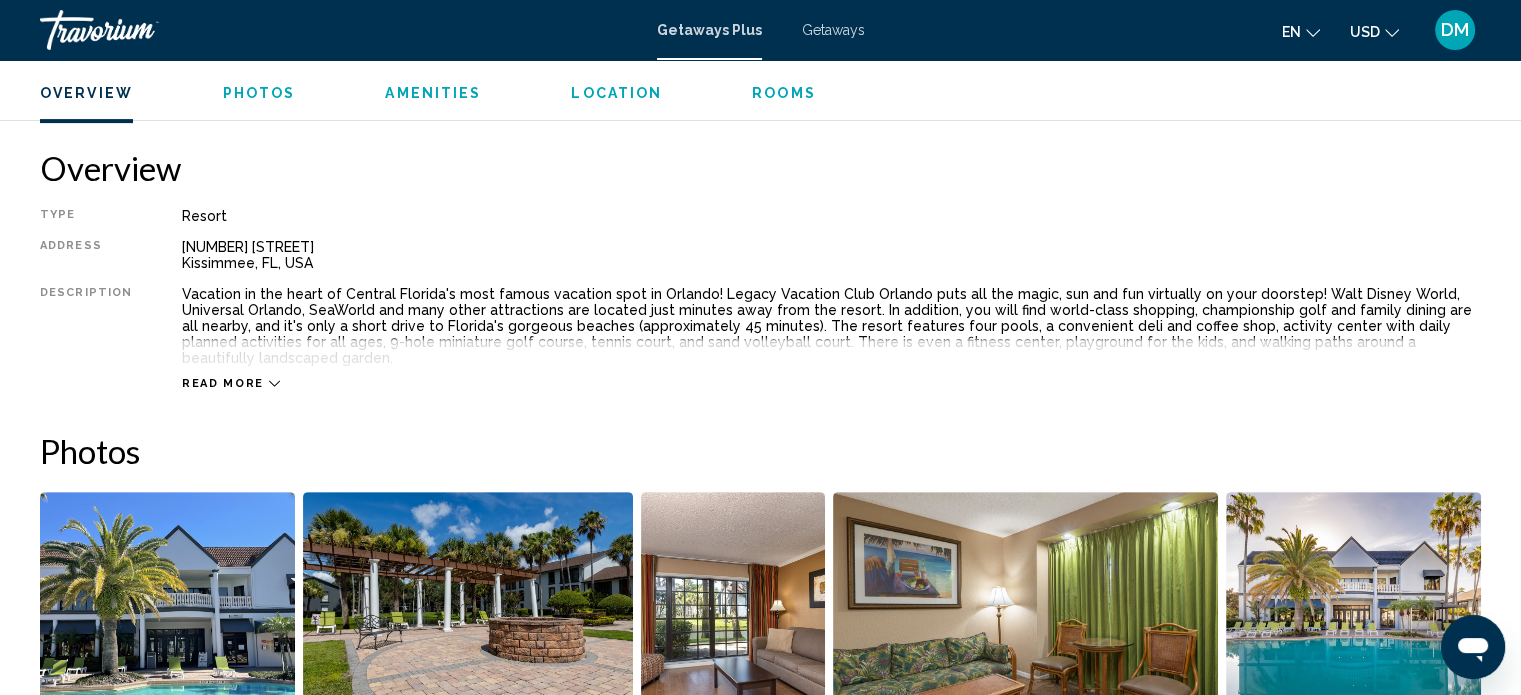 scroll, scrollTop: 614, scrollLeft: 0, axis: vertical 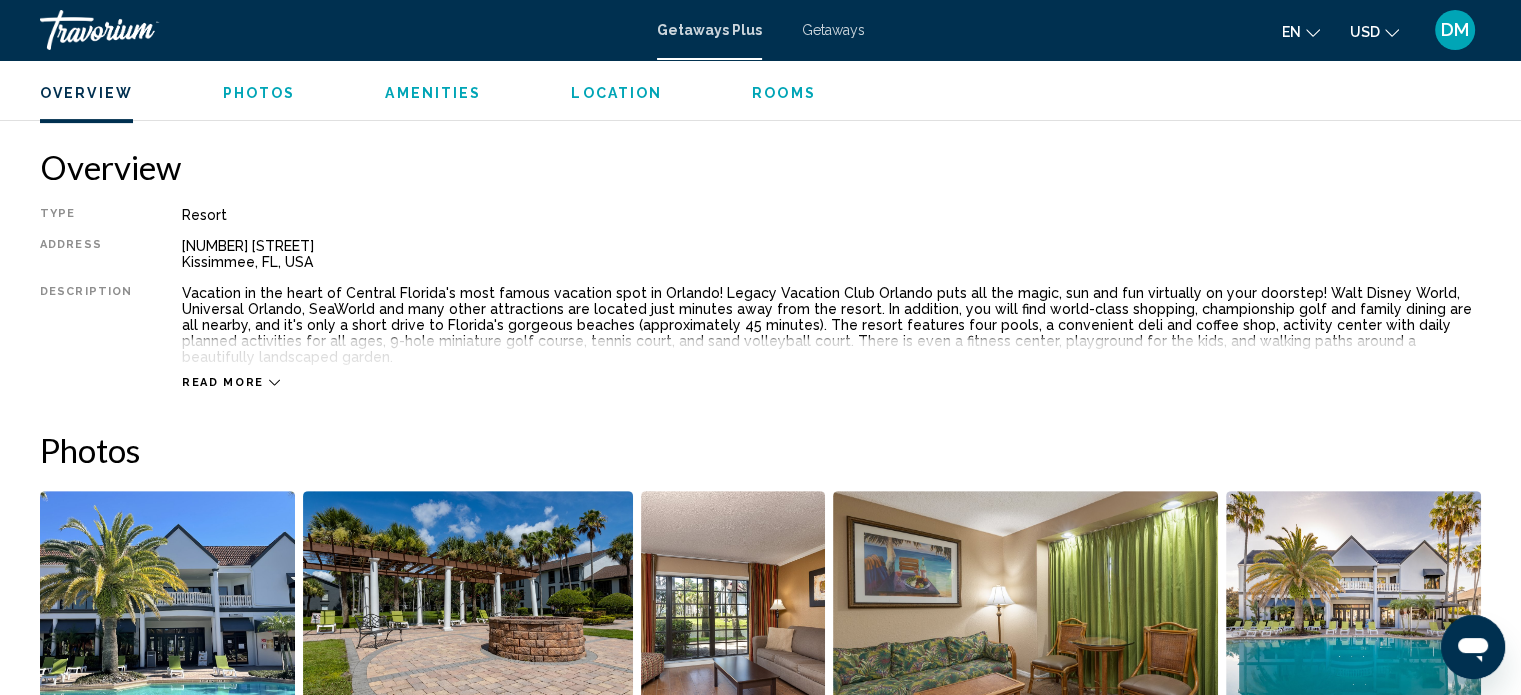 click 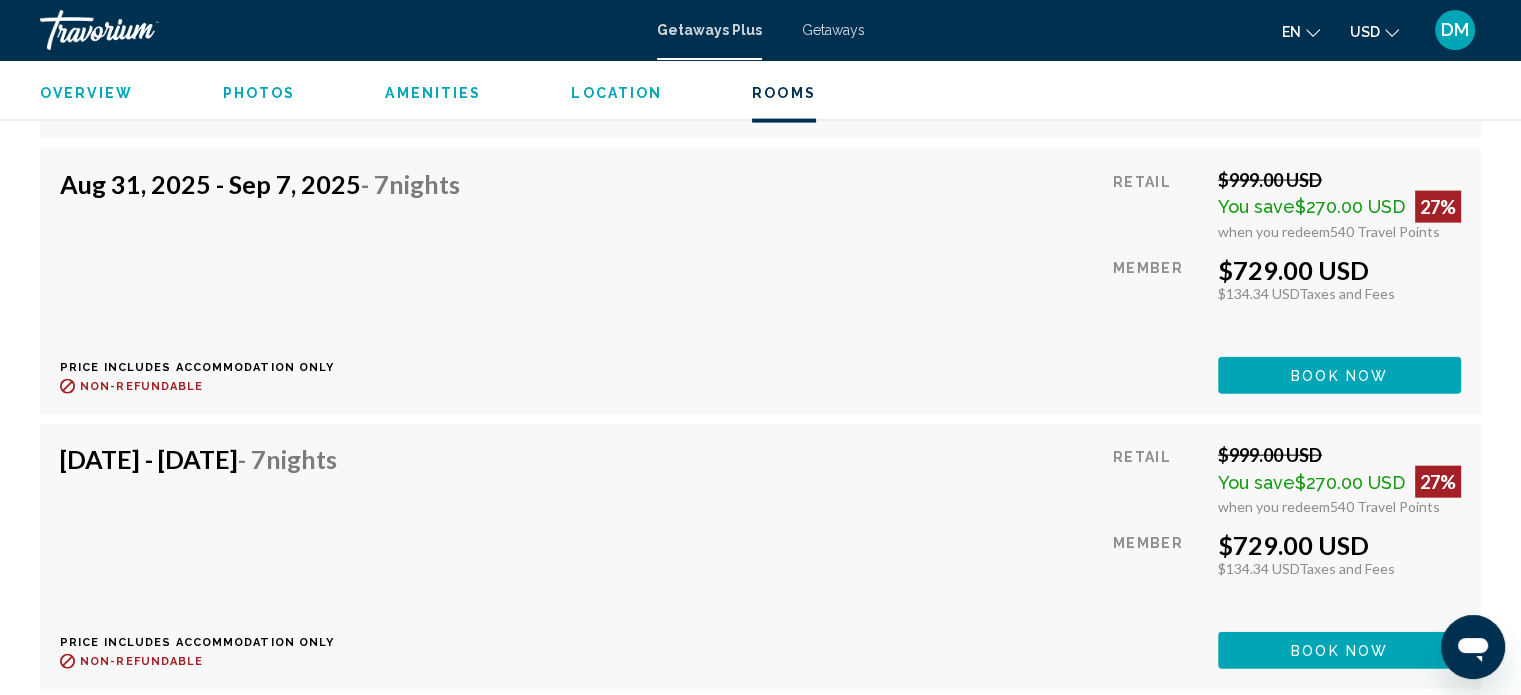 scroll, scrollTop: 34855, scrollLeft: 0, axis: vertical 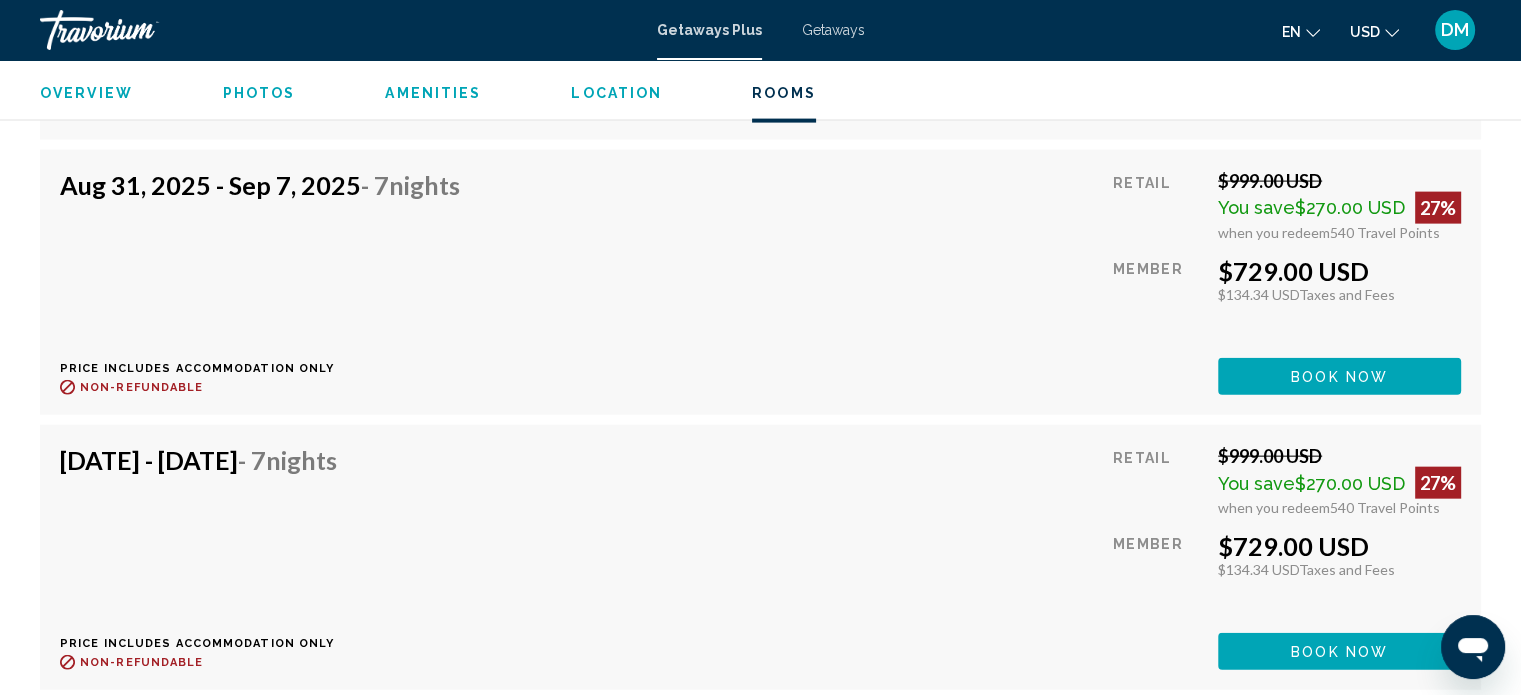 click on "Overview Type Resort All-Inclusive No All-Inclusive Address [NUMBER] [STREET] [CITY], [STATE], [COUNTRY] Description Vacation in the heart of Central Florida's most famous vacation spot in Orlando! Legacy Vacation Club Orlando puts all the magic, sun and fun virtually on your doorstep! Walt Disney World, Universal Orlando, SeaWorld and many other attractions are located just minutes away from the resort. In addition, you will find world-class shopping, championship golf and family dining are all nearby, and it's only a short drive to Florida's gorgeous beaches (approximately 45 minutes). The resort features four pools, a convenient deli and coffee shop, activity center with daily planned activities for all ages, 9-hole miniature golf course, tennis court, and sand volleyball court. There is even a fitness center, playground for the kids, and walking paths around a beautifully landscaped garden. Read less
Photos Amenities pool petsOk No Amenities available. Housekeeping Fees  Unit Type  Yes" at bounding box center (760, -13373) 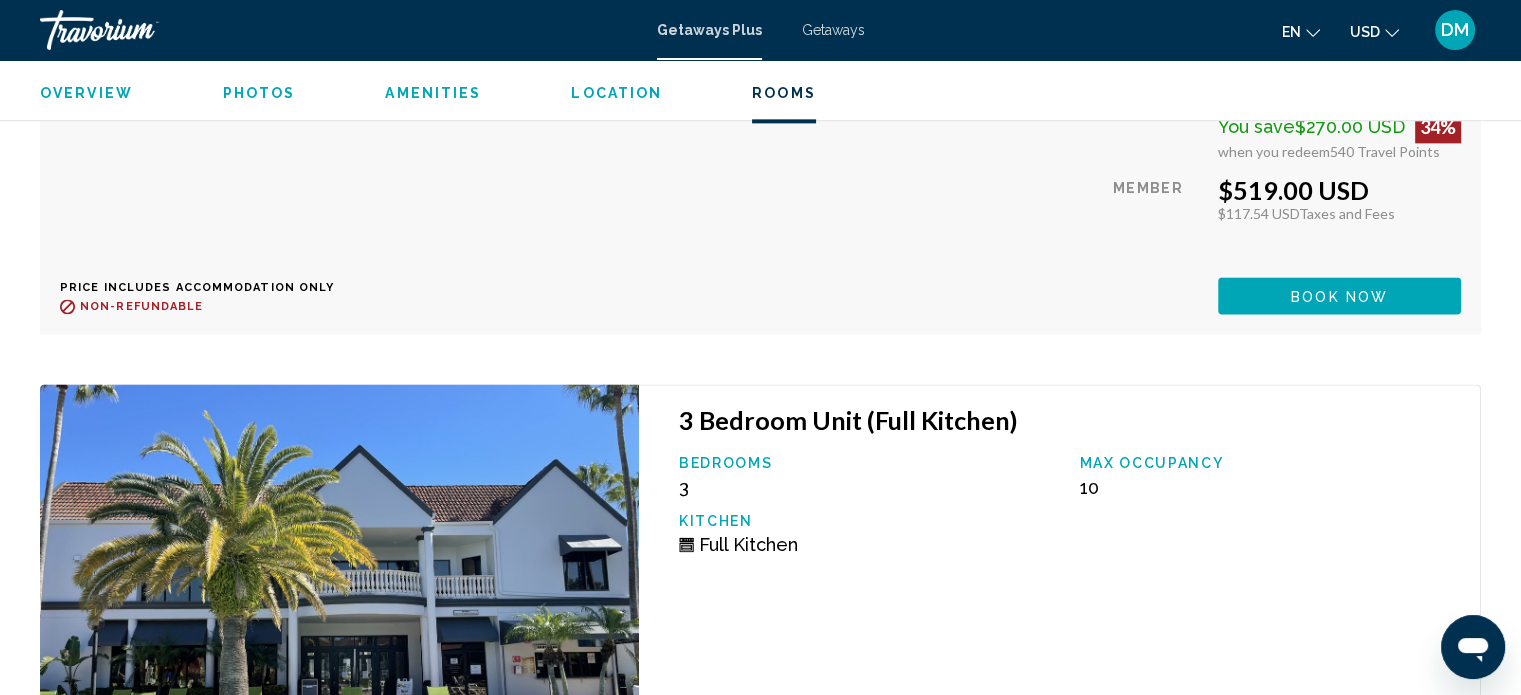 scroll, scrollTop: 33016, scrollLeft: 0, axis: vertical 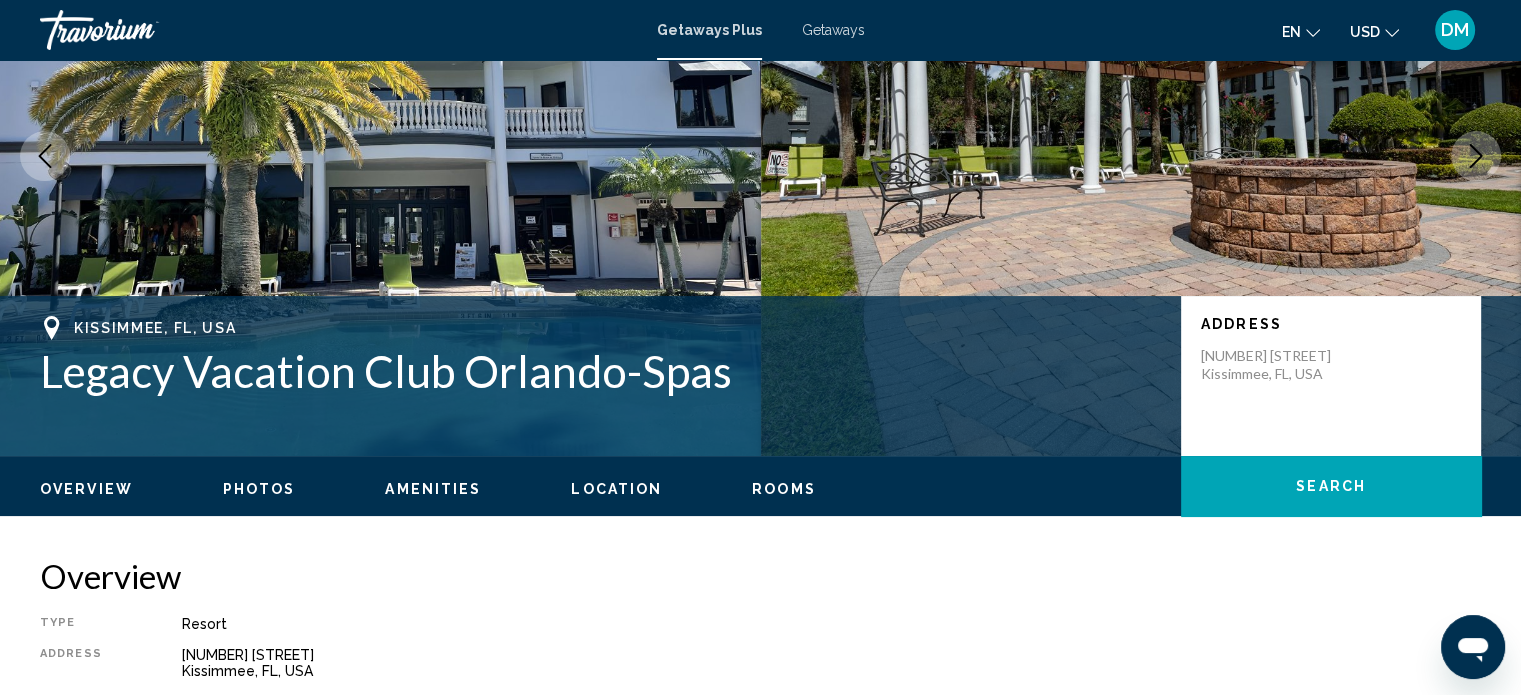click on "Overview
Photos
Amenities
Location
Rooms
Search" 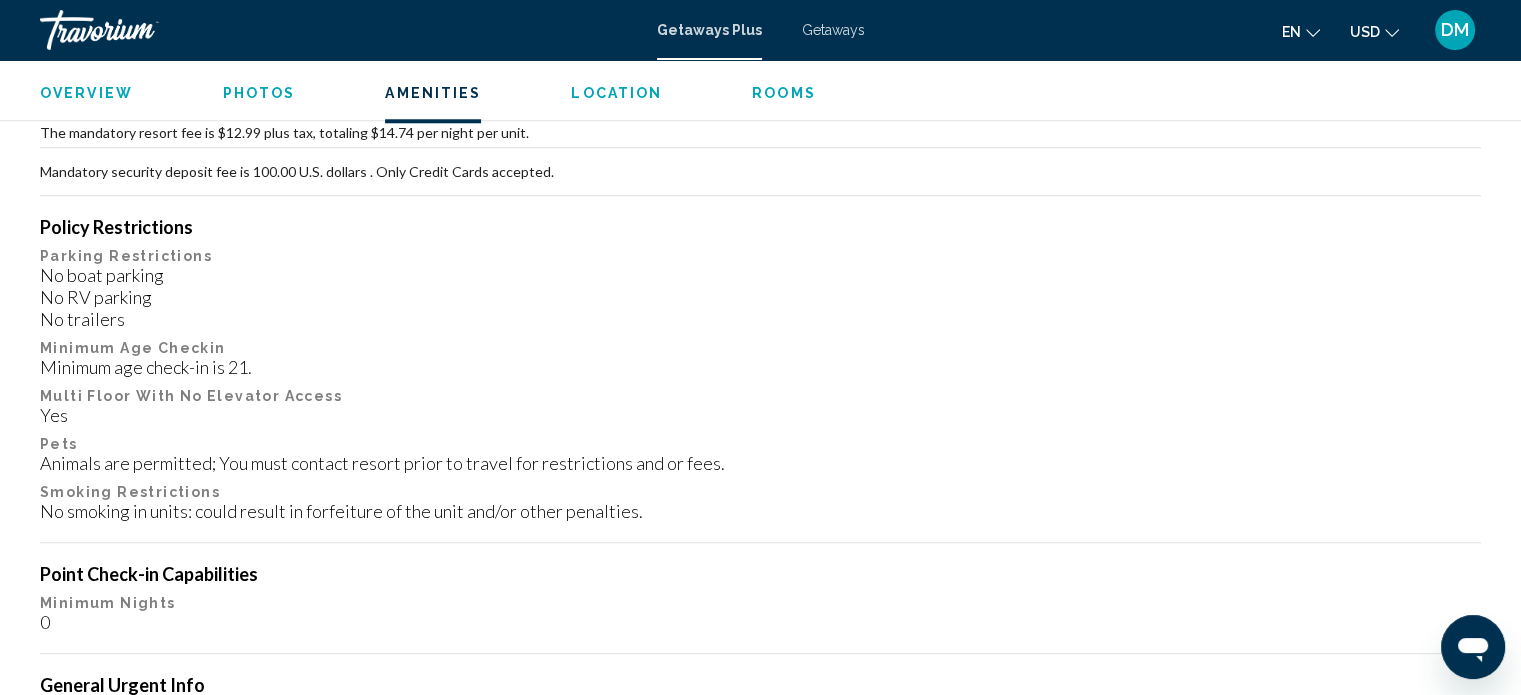 scroll, scrollTop: 1996, scrollLeft: 0, axis: vertical 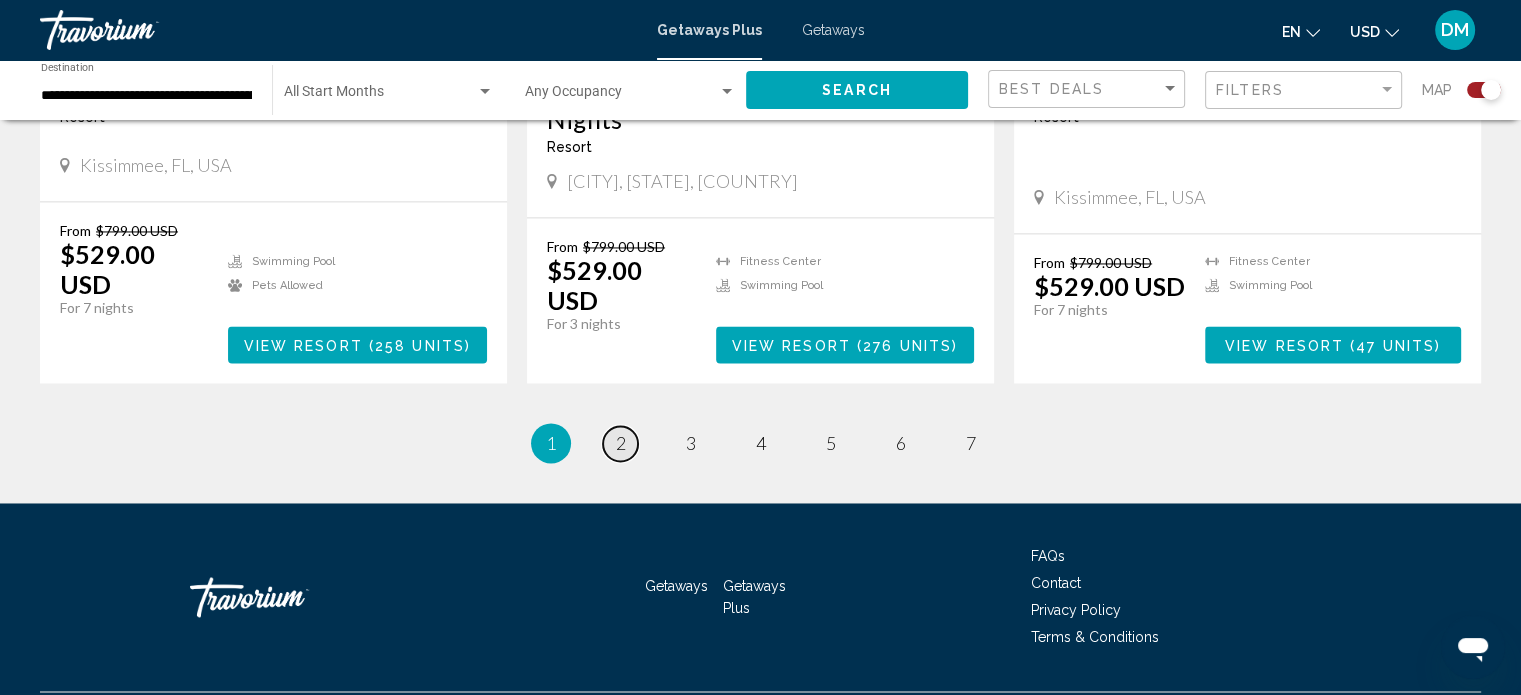 click on "2" at bounding box center [621, 443] 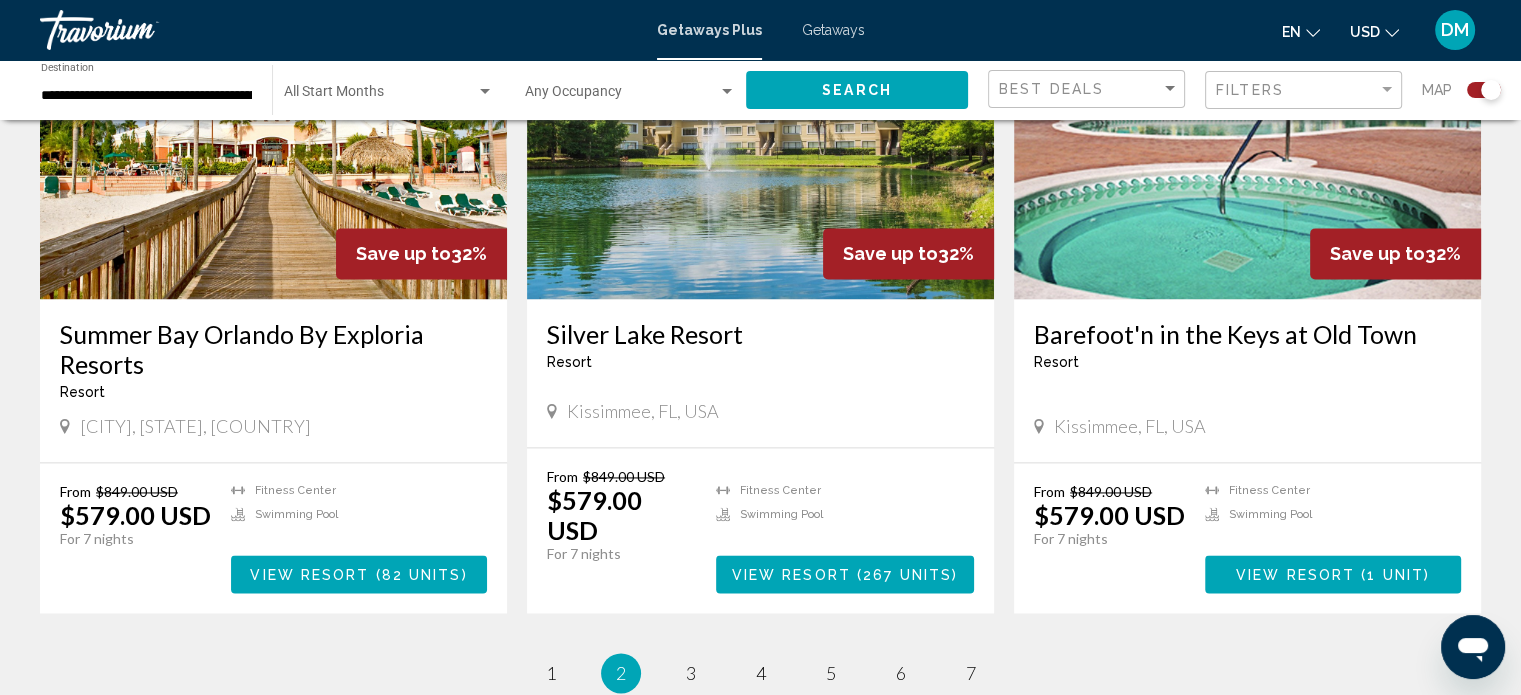 scroll, scrollTop: 3089, scrollLeft: 0, axis: vertical 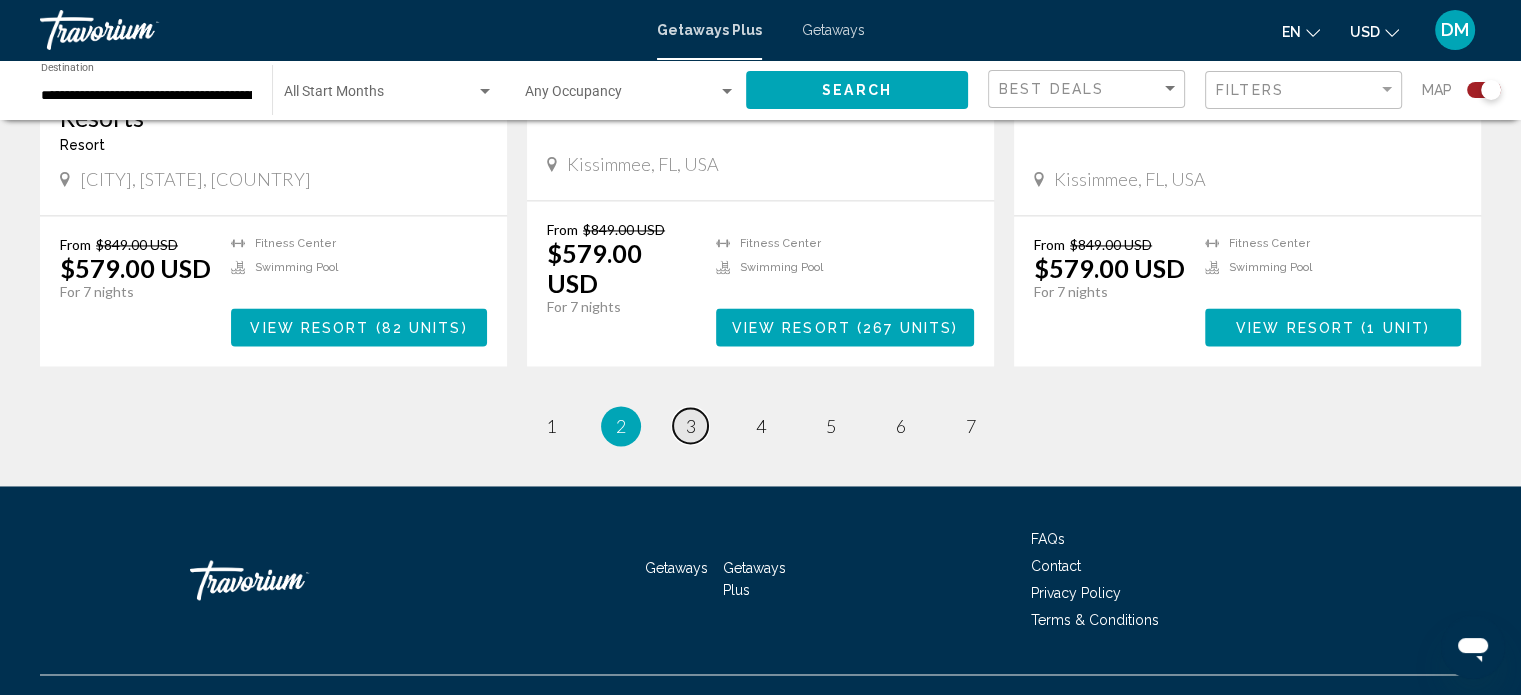 click on "page  3" at bounding box center (690, 425) 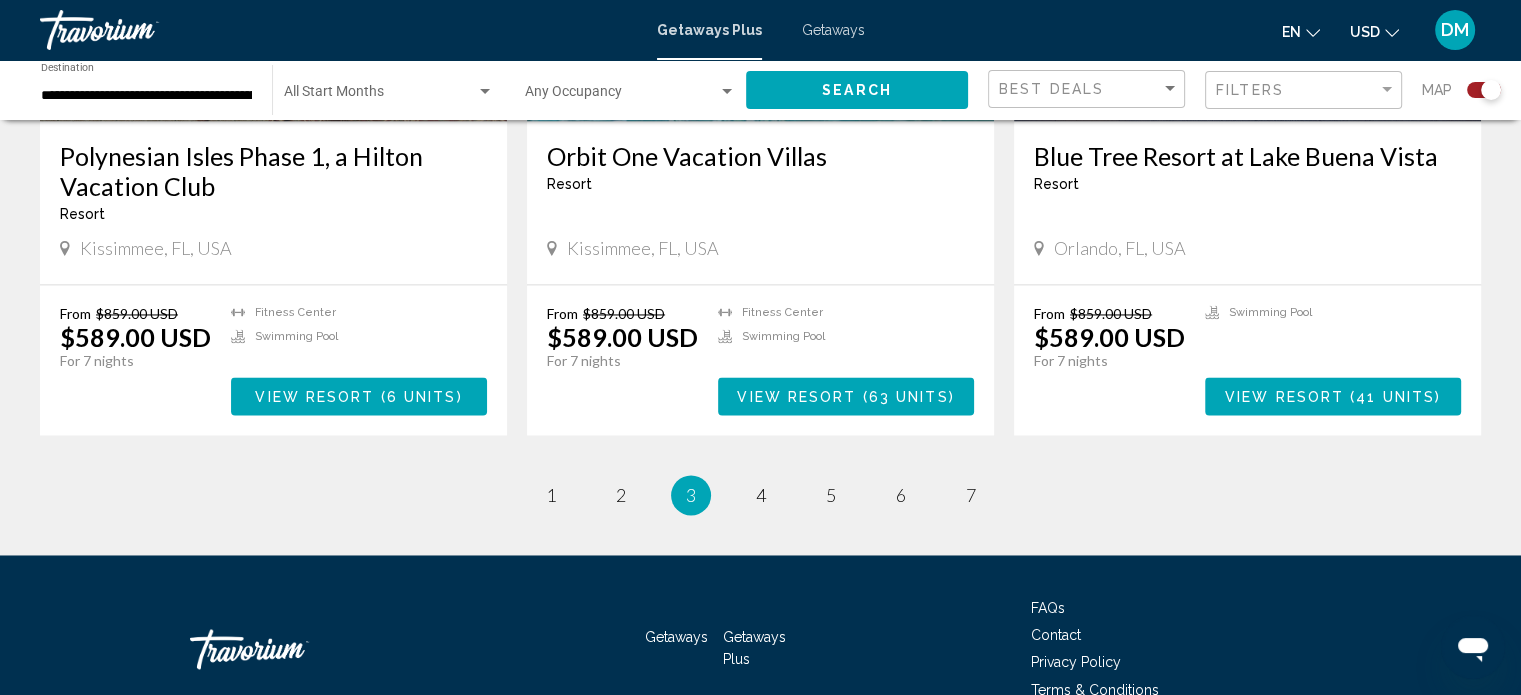 scroll, scrollTop: 3140, scrollLeft: 0, axis: vertical 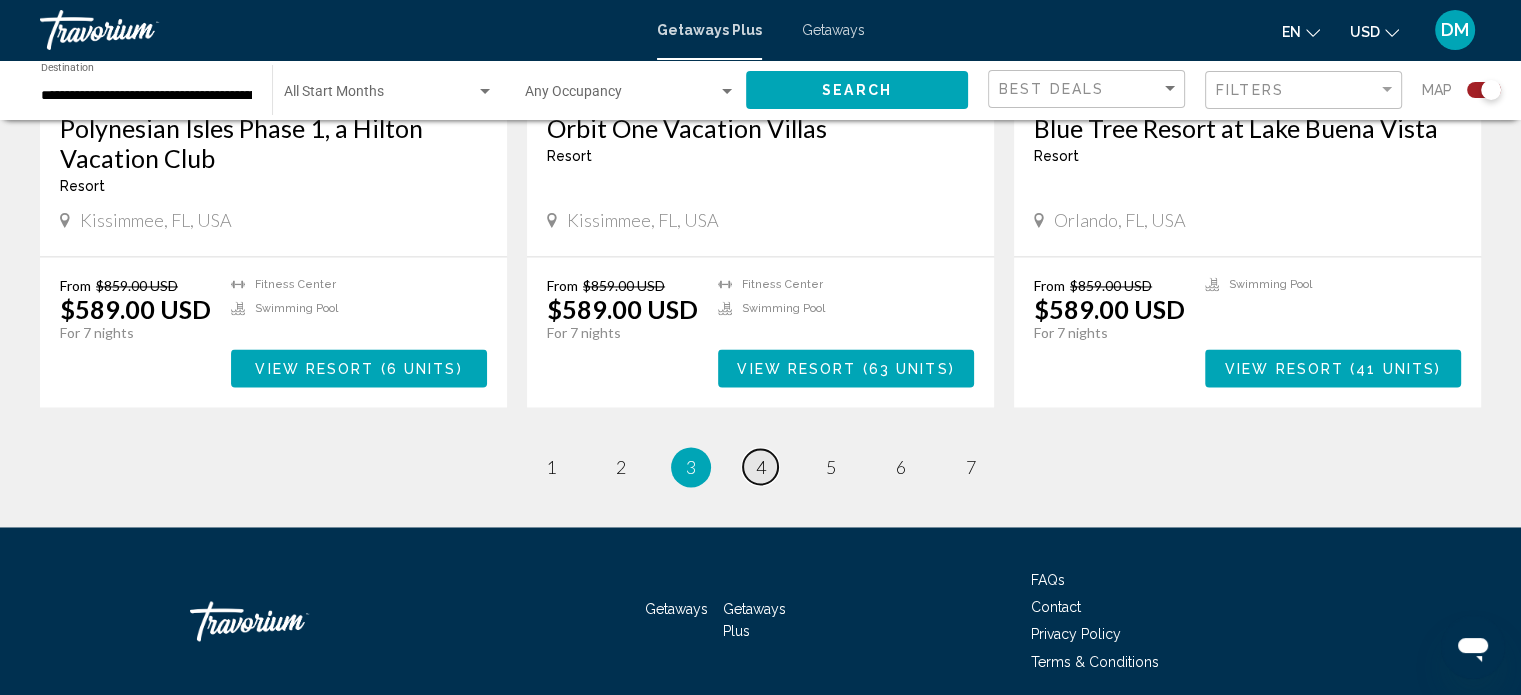 click on "page  4" at bounding box center [760, 466] 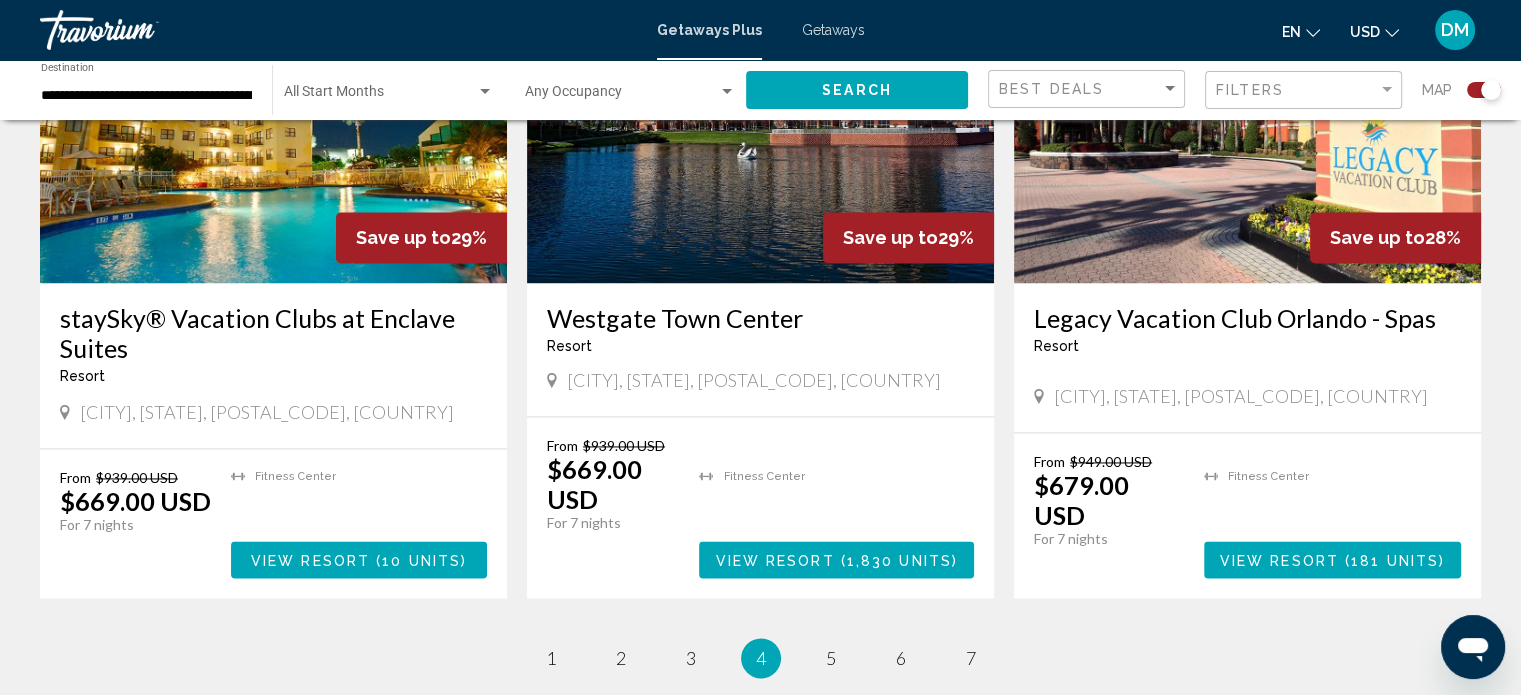 scroll, scrollTop: 2899, scrollLeft: 0, axis: vertical 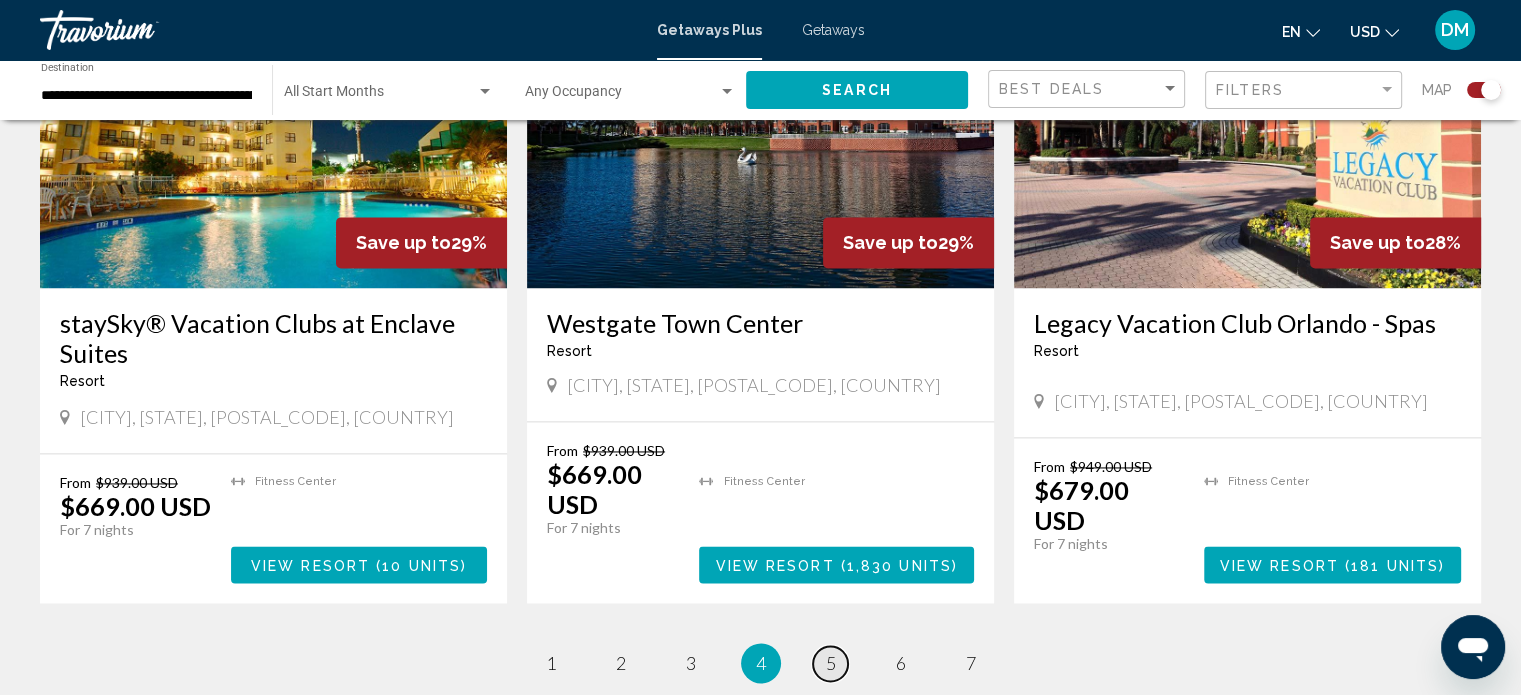 click on "5" at bounding box center (831, 663) 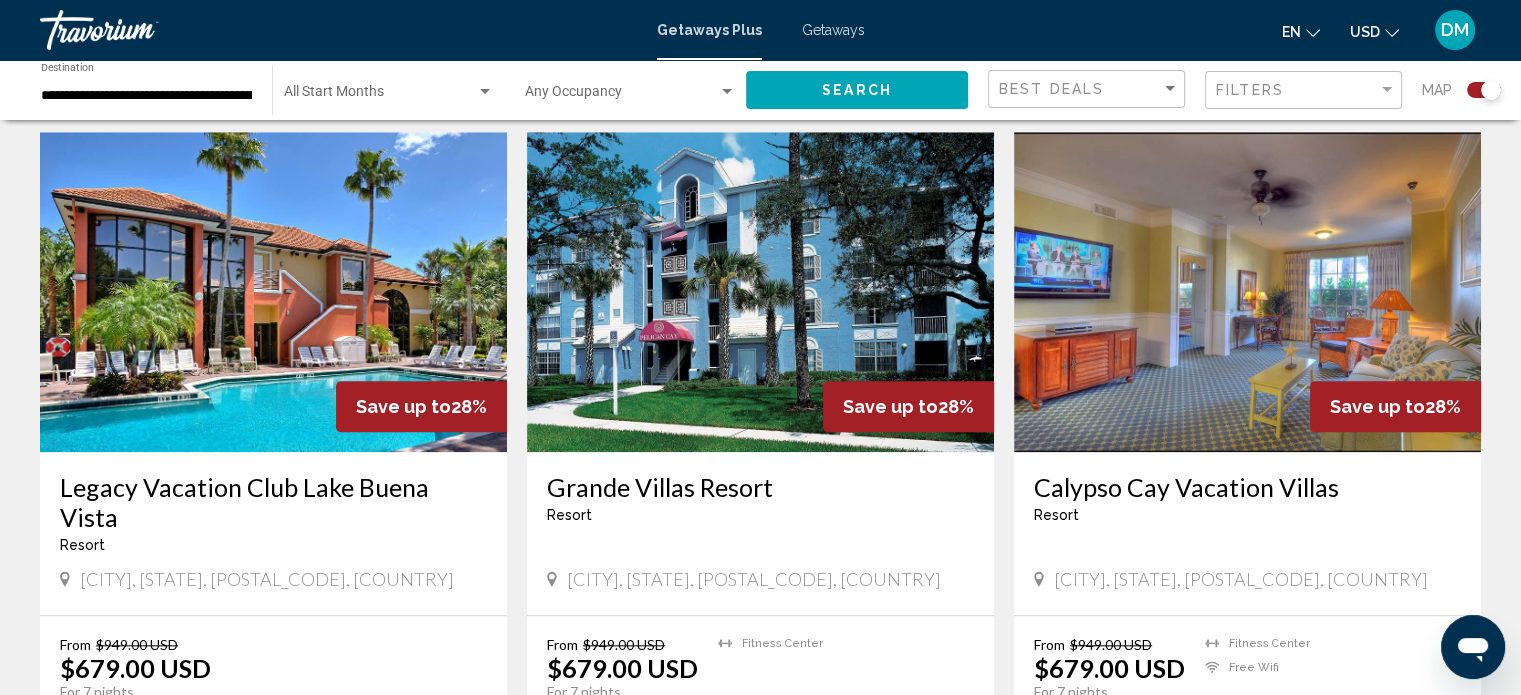 scroll, scrollTop: 2014, scrollLeft: 0, axis: vertical 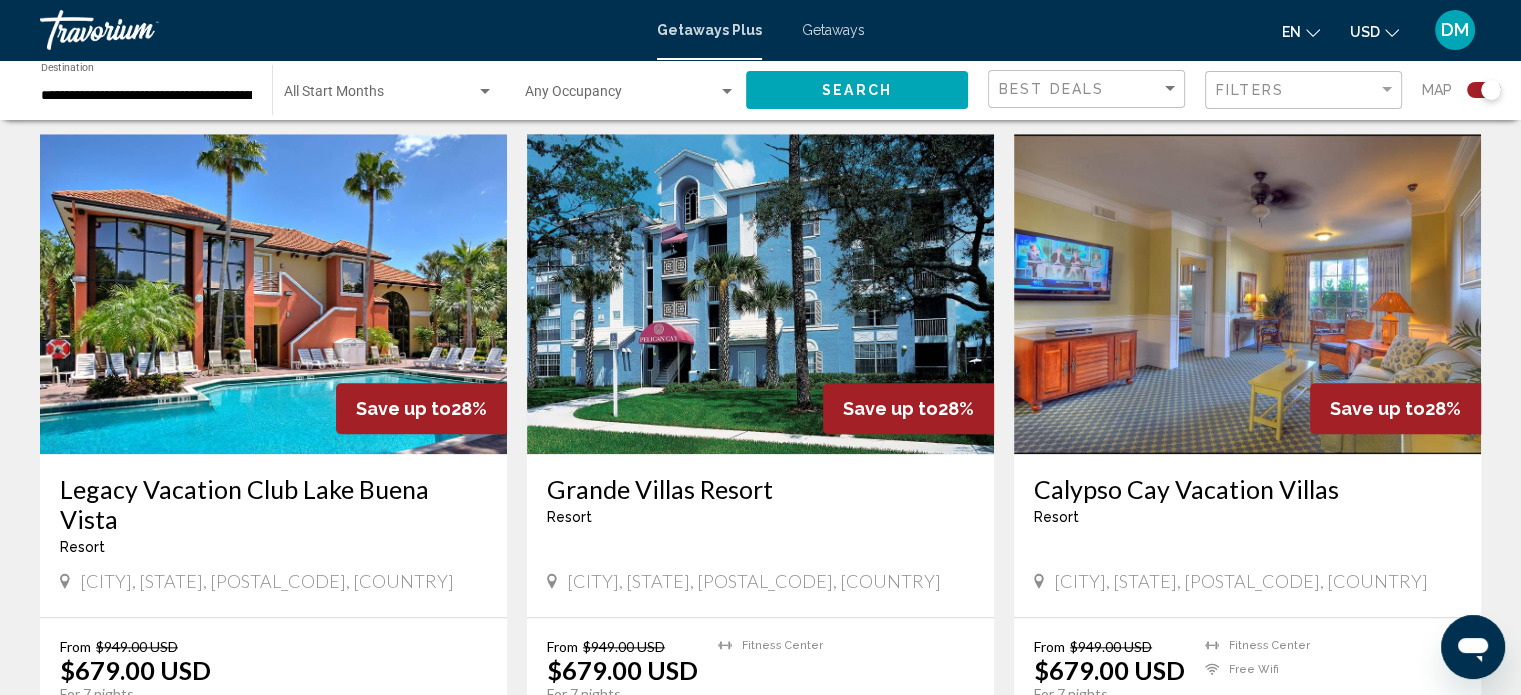 click on "Legacy Vacation Club Lake Buena Vista" at bounding box center [273, 504] 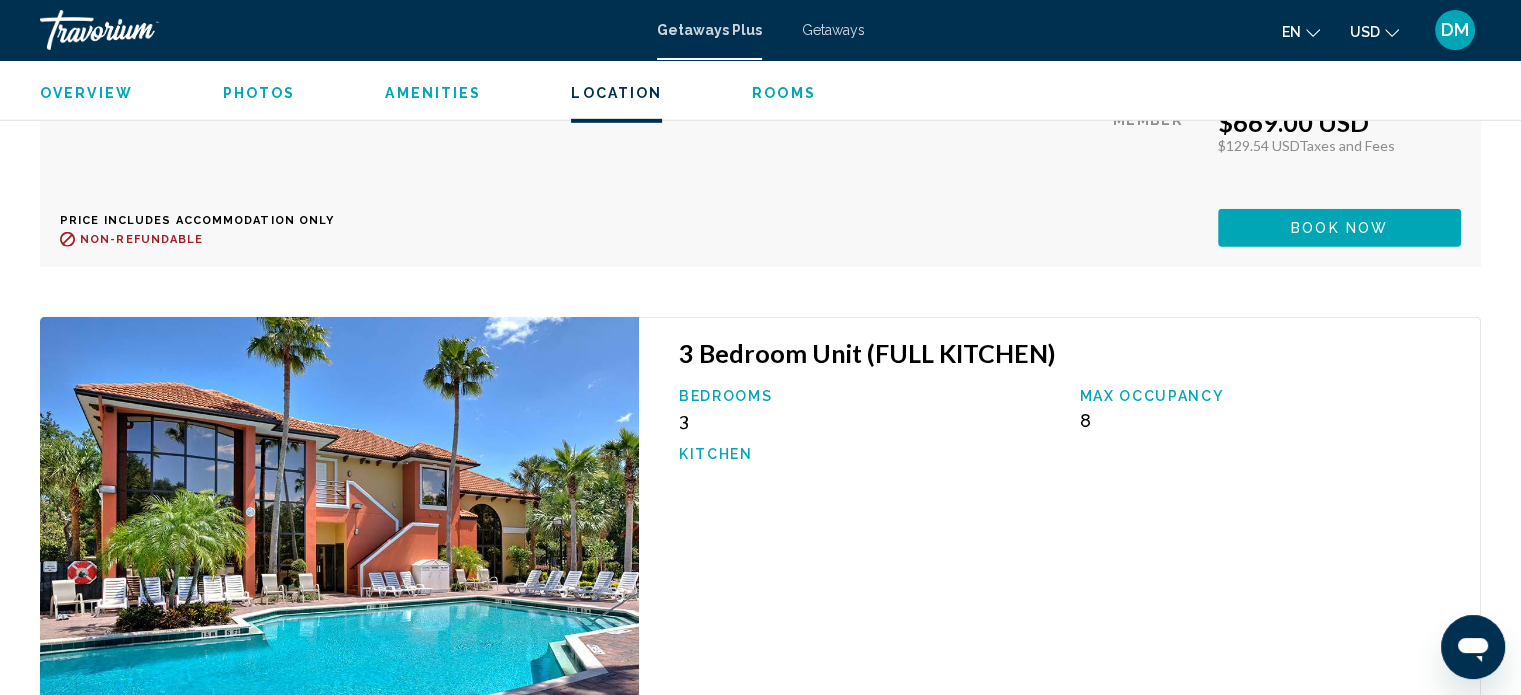 scroll, scrollTop: 13624, scrollLeft: 0, axis: vertical 